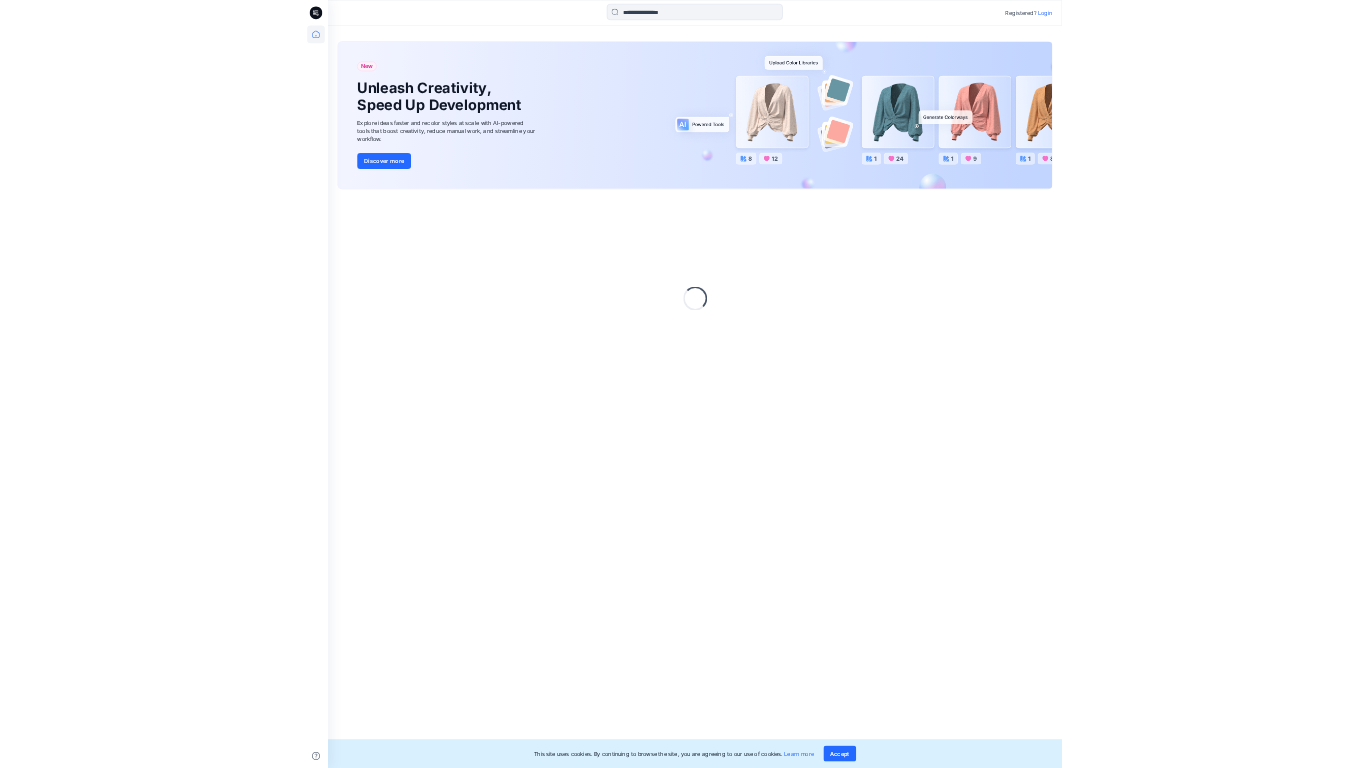 scroll, scrollTop: 0, scrollLeft: 0, axis: both 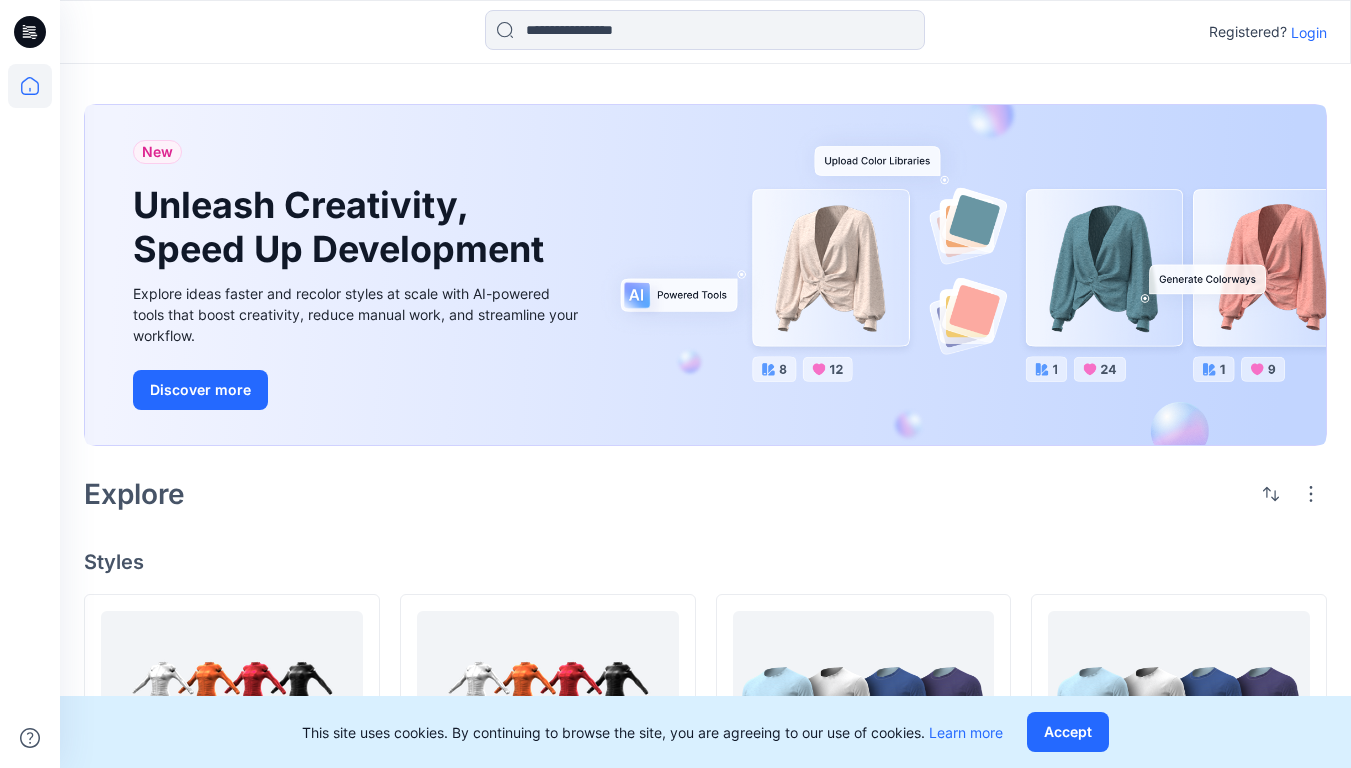 click on "Login" at bounding box center [1309, 32] 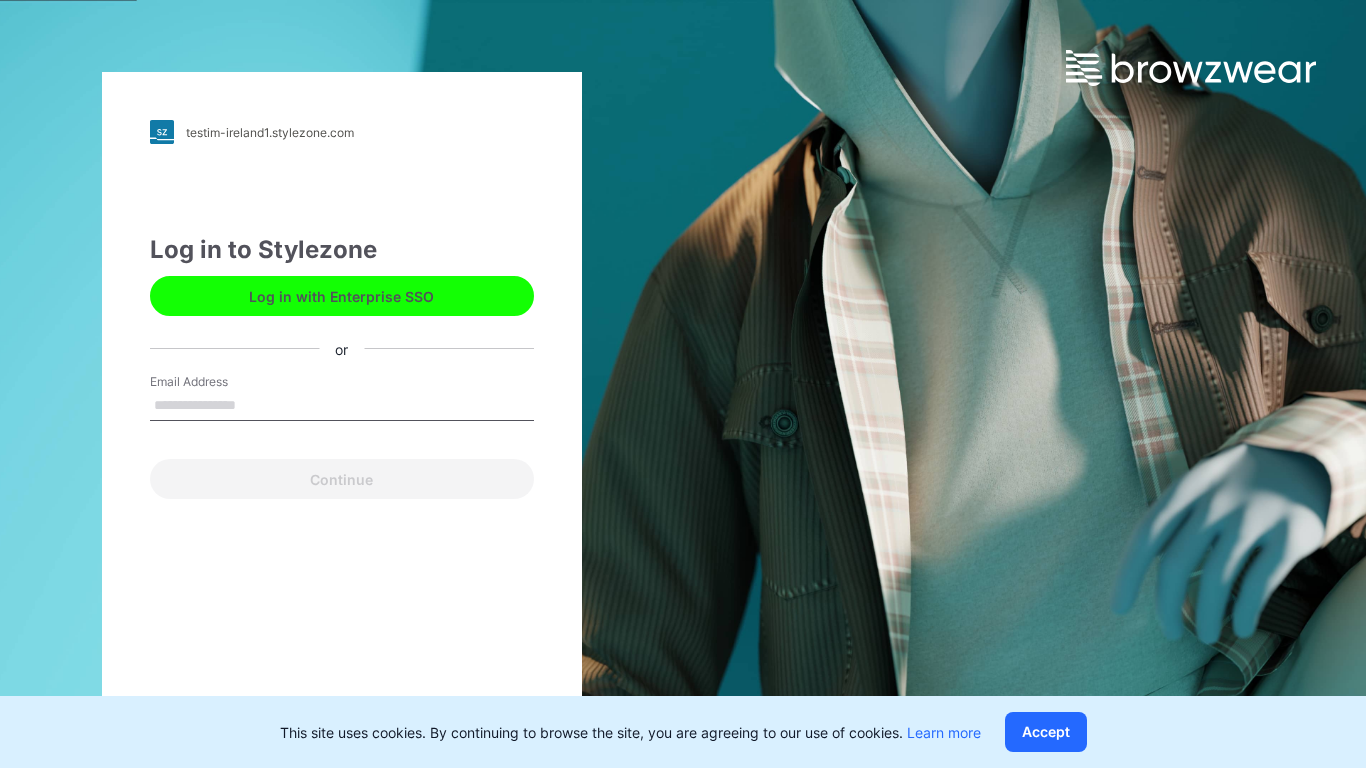 click on "Email Address" at bounding box center [342, 406] 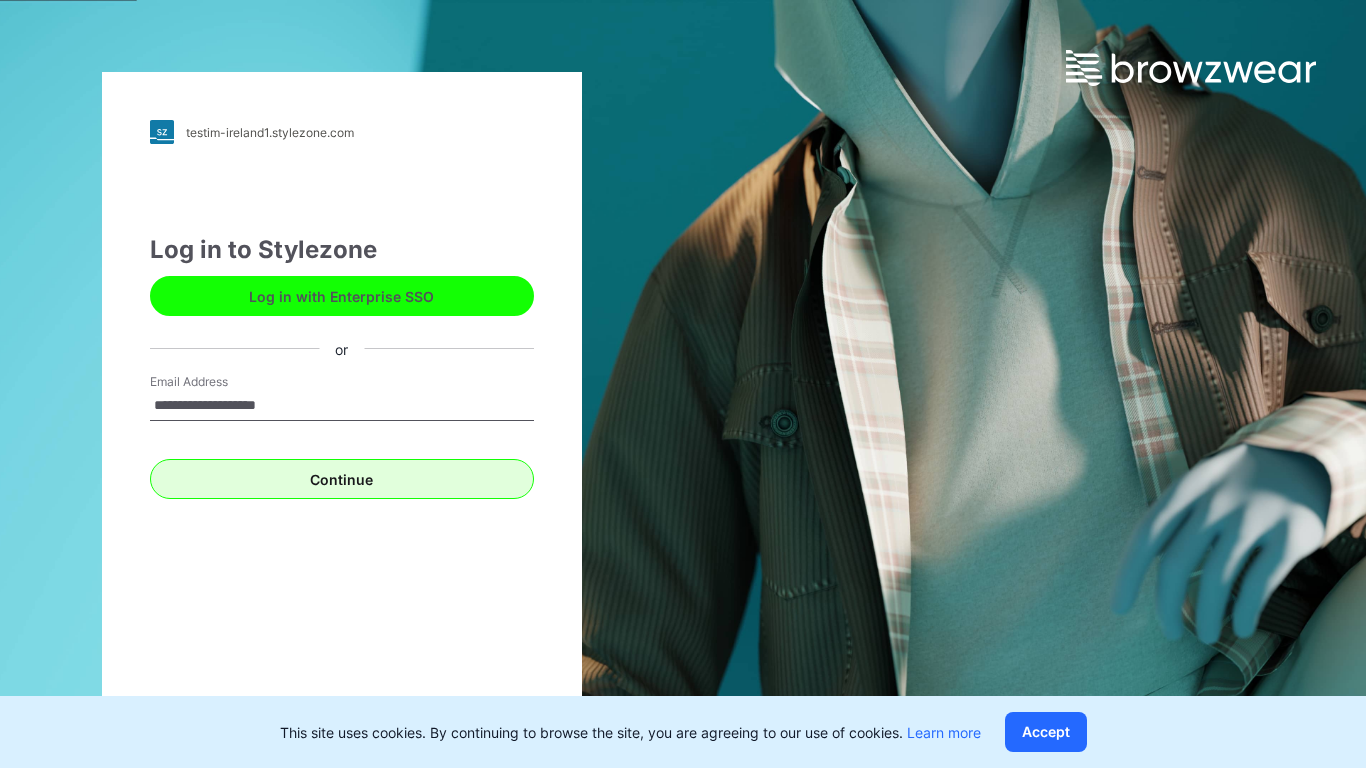 type on "**********" 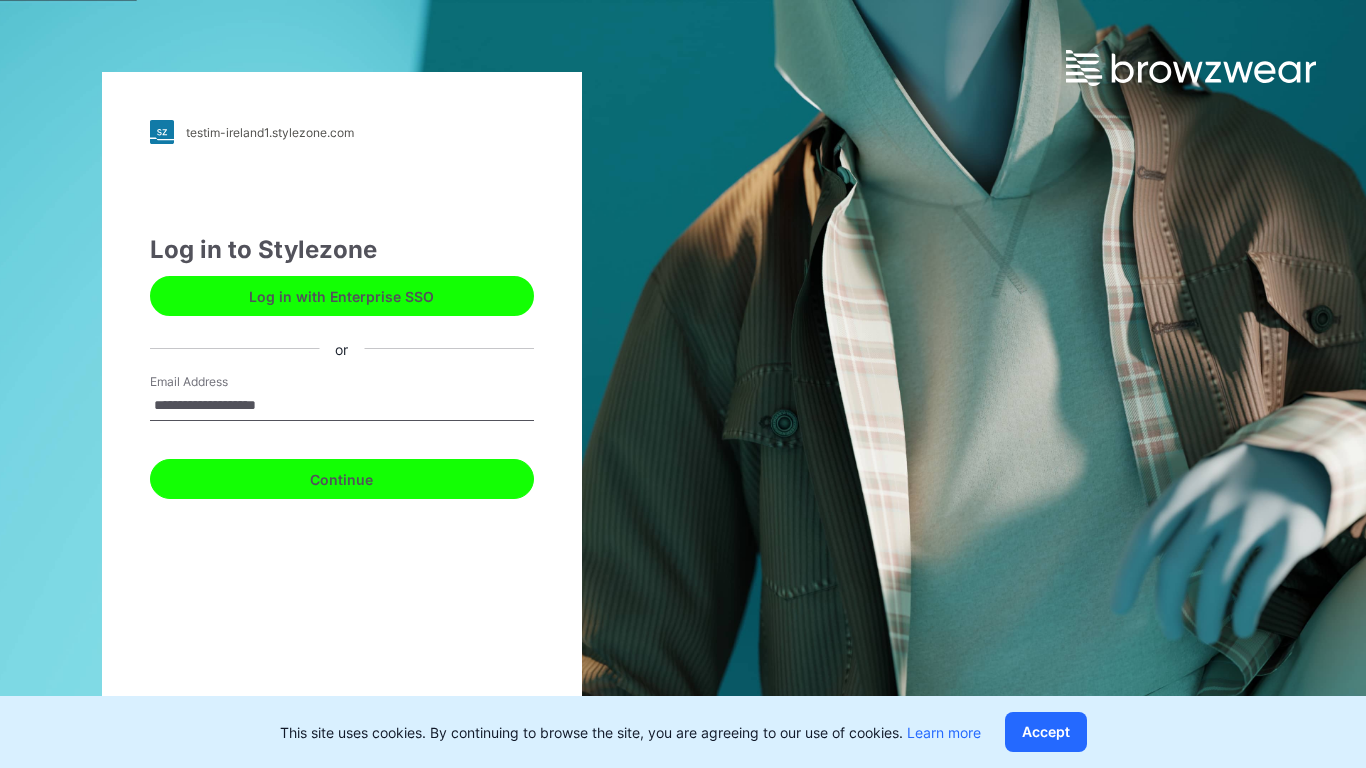 click on "Continue" at bounding box center [342, 479] 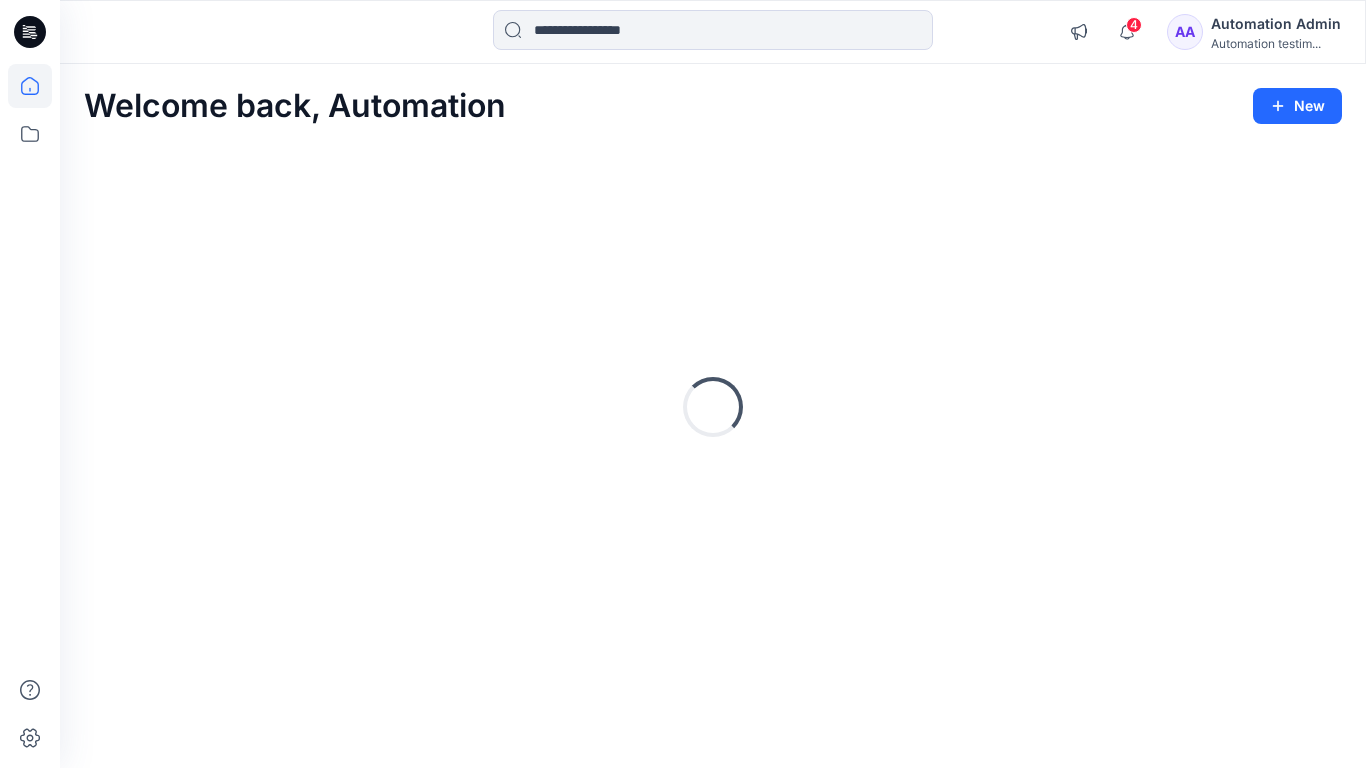 scroll, scrollTop: 0, scrollLeft: 0, axis: both 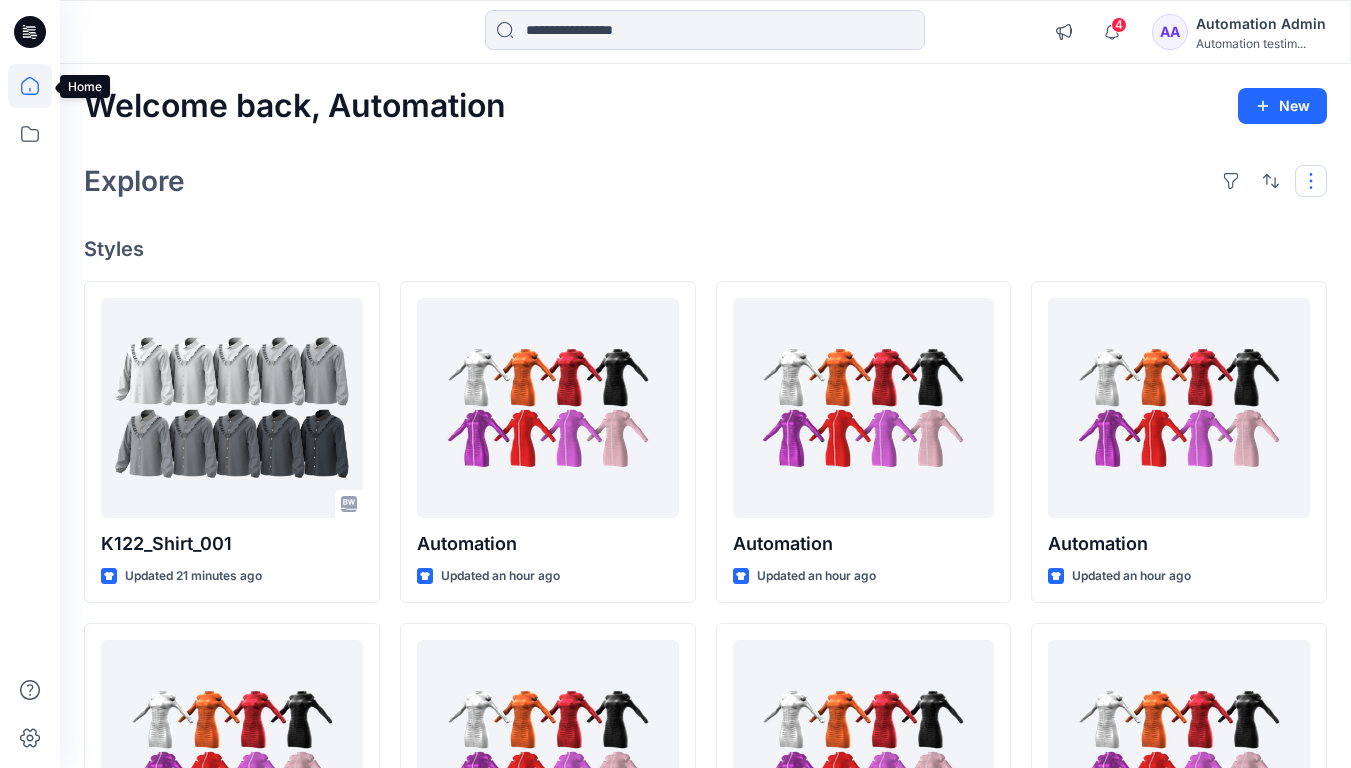 click at bounding box center (1311, 181) 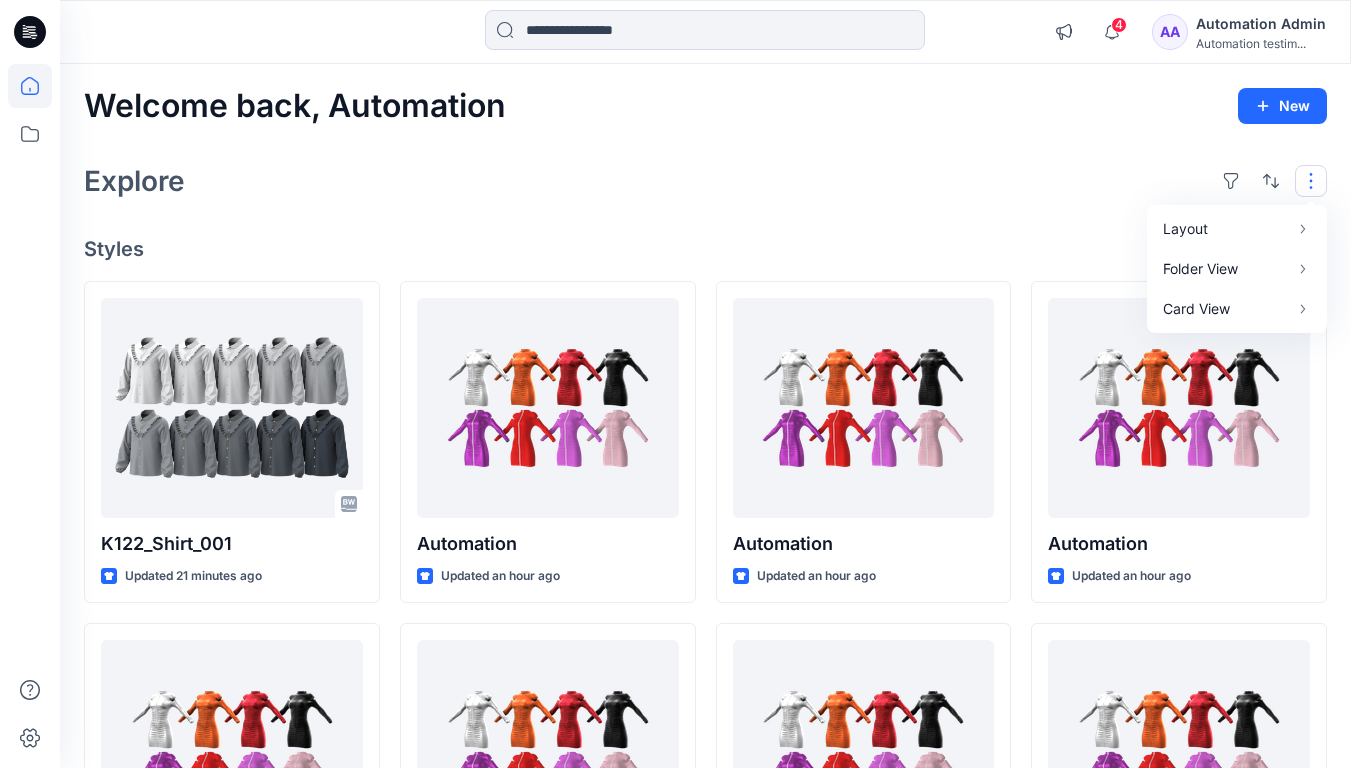 click at bounding box center (1311, 181) 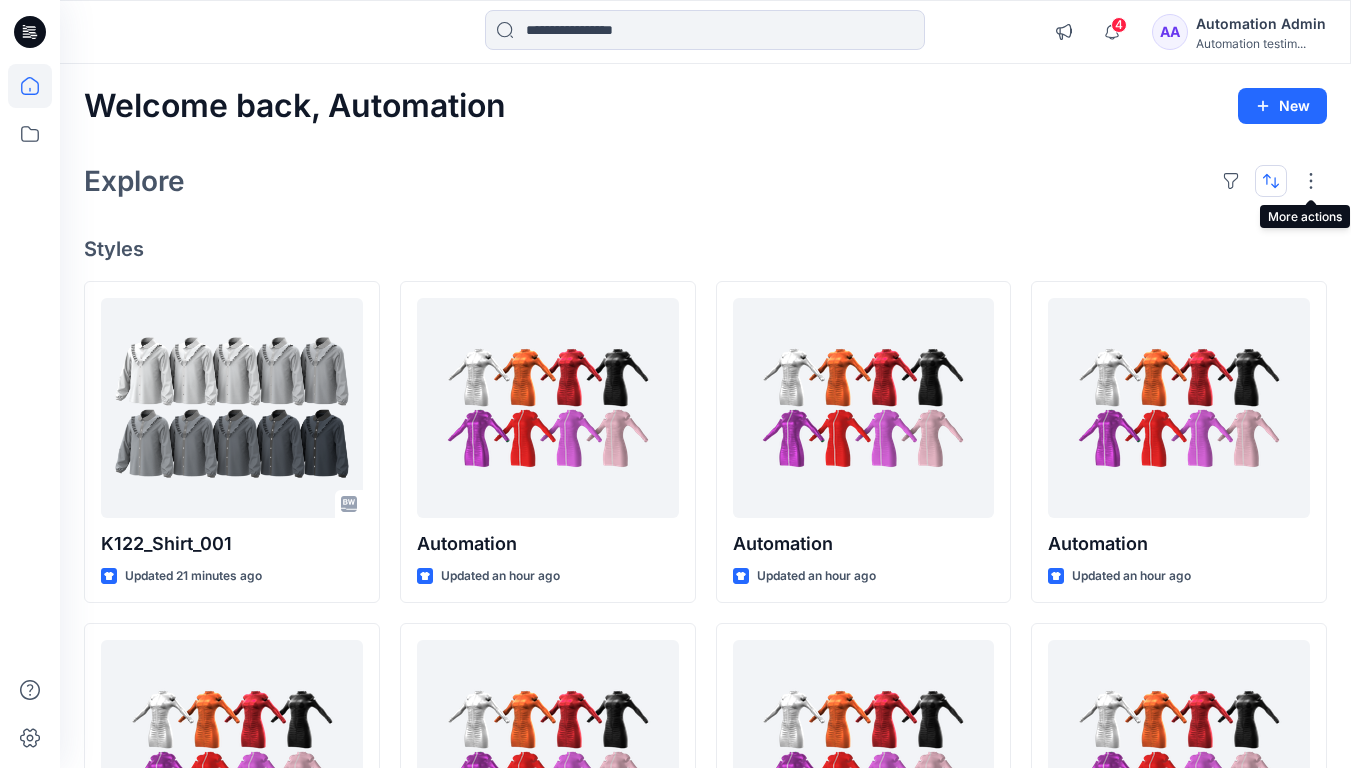 click at bounding box center (1271, 181) 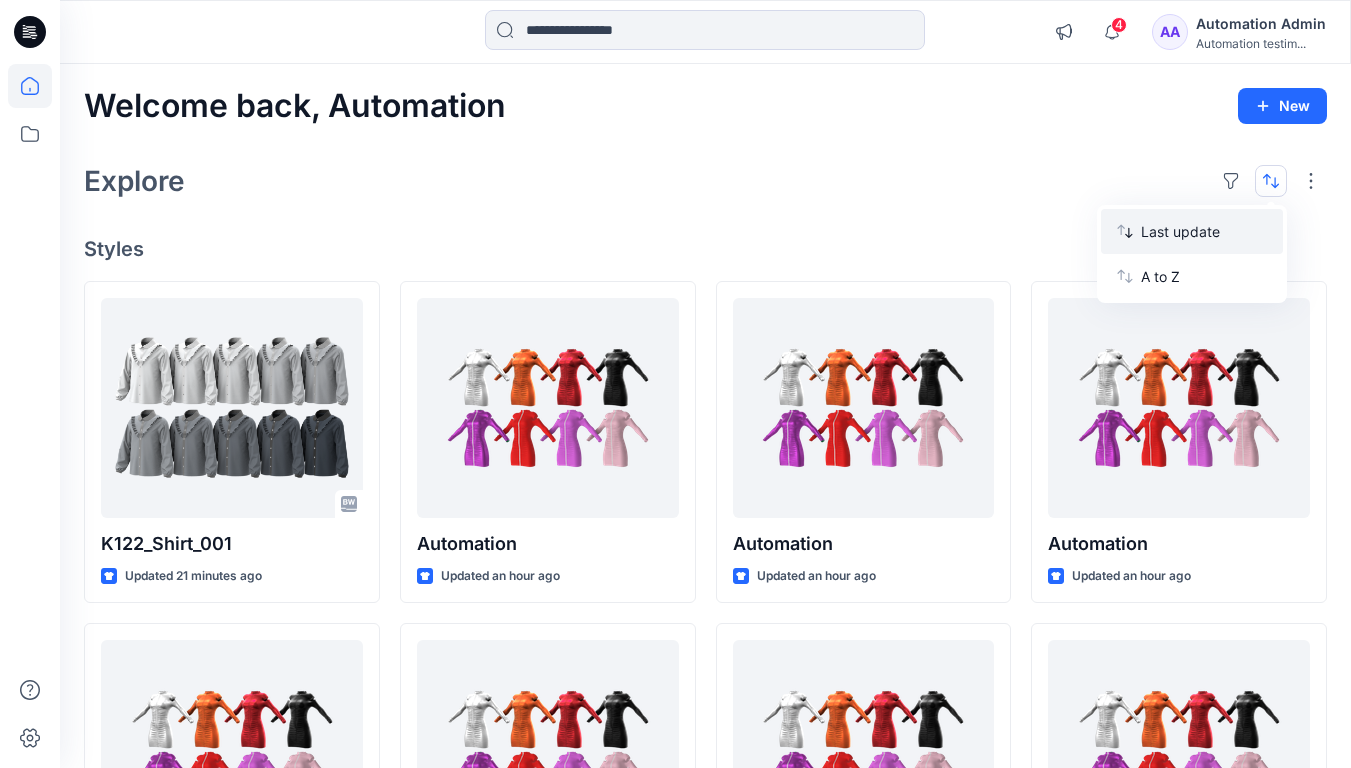 click on "Last update" at bounding box center (1204, 231) 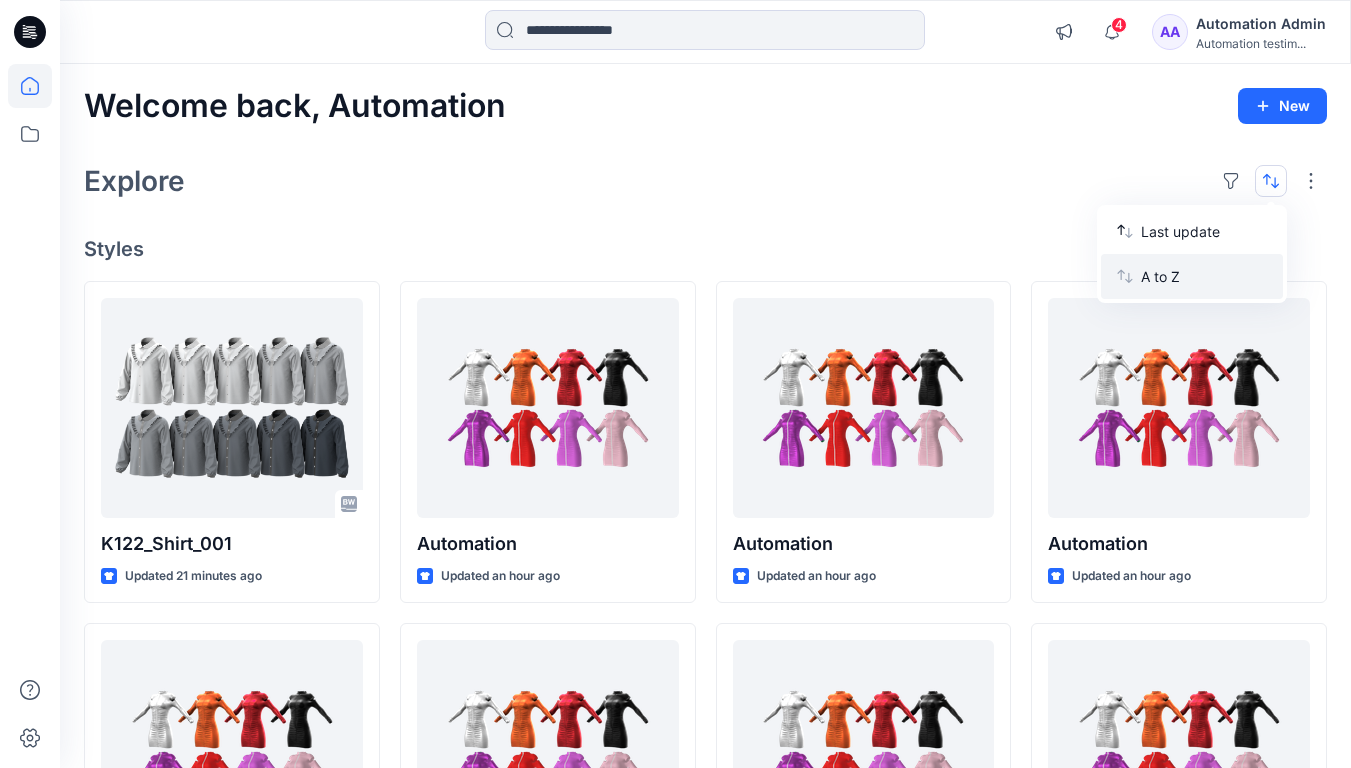 click on "A to Z" at bounding box center [1204, 276] 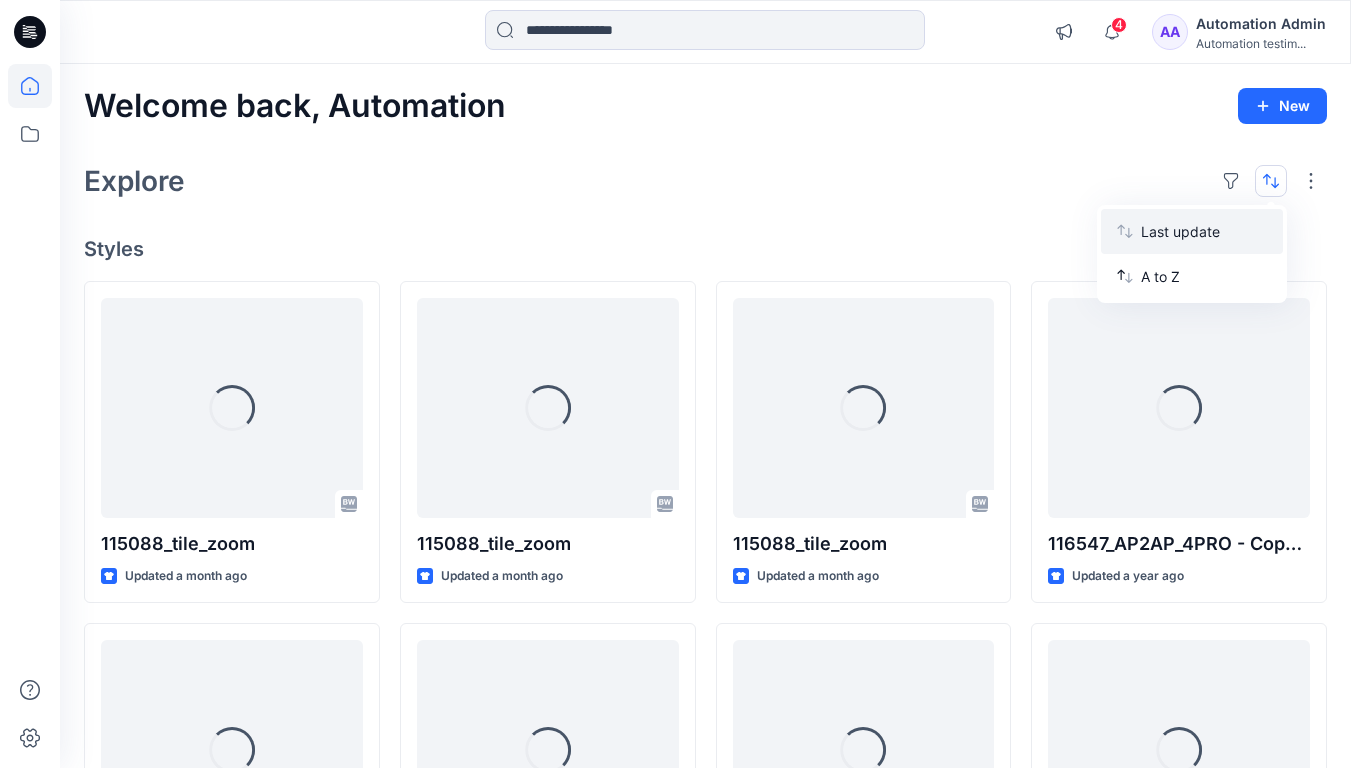 click on "Last update" at bounding box center (1204, 231) 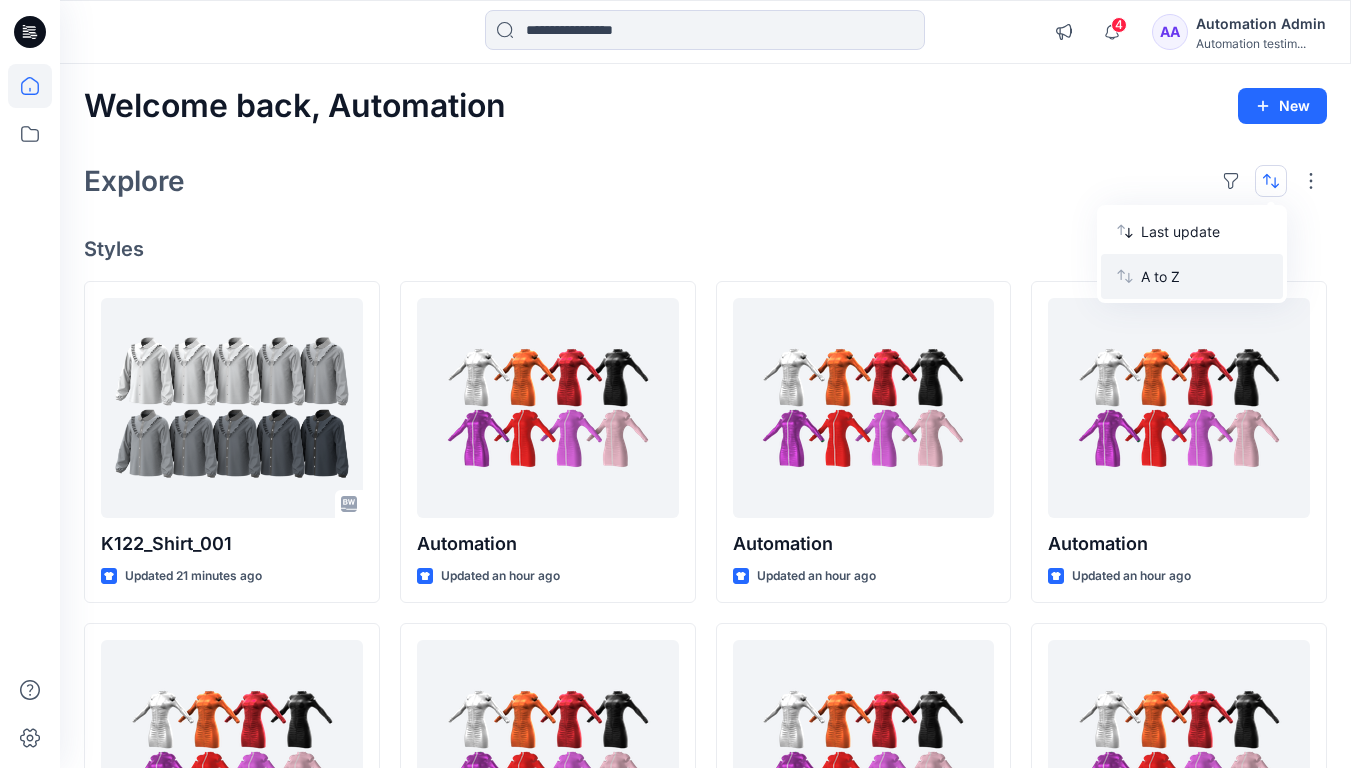 click on "A to Z" at bounding box center [1204, 276] 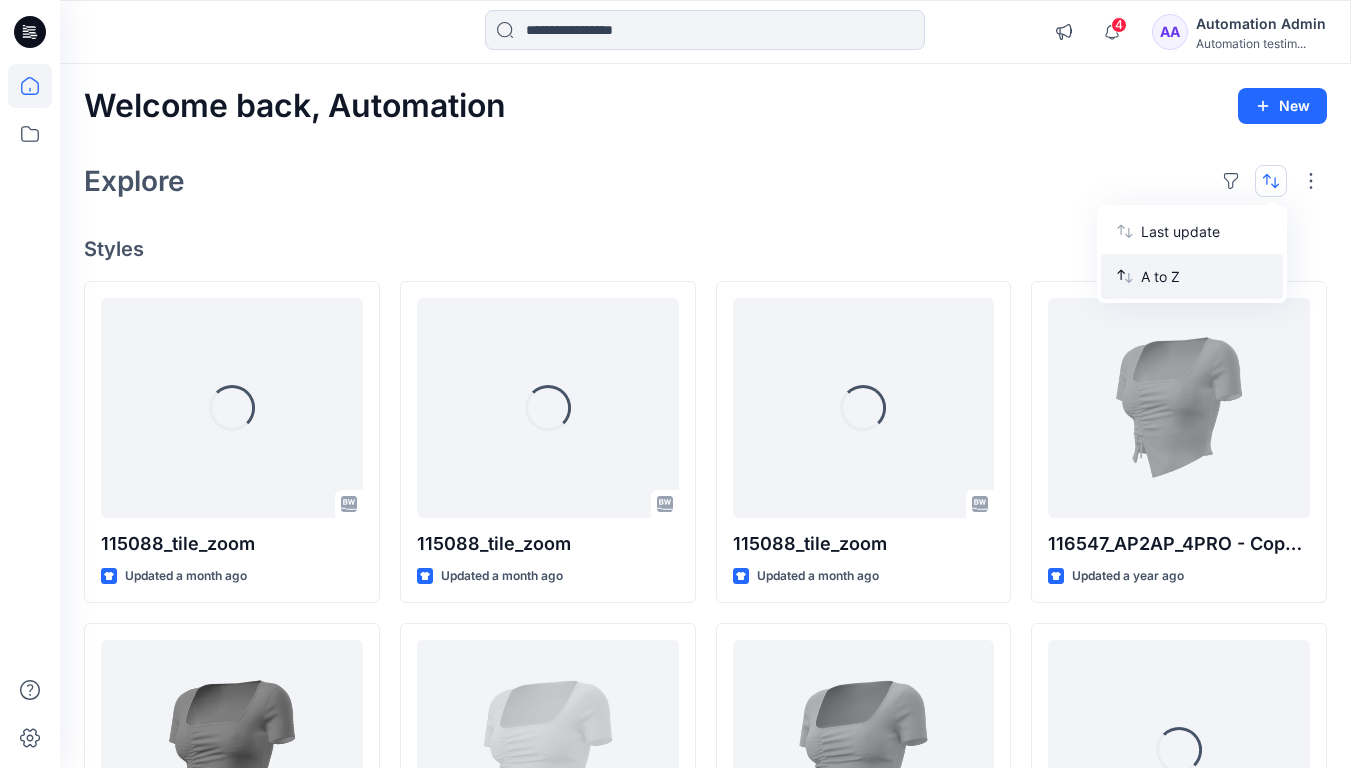 click on "A to Z" at bounding box center (1204, 276) 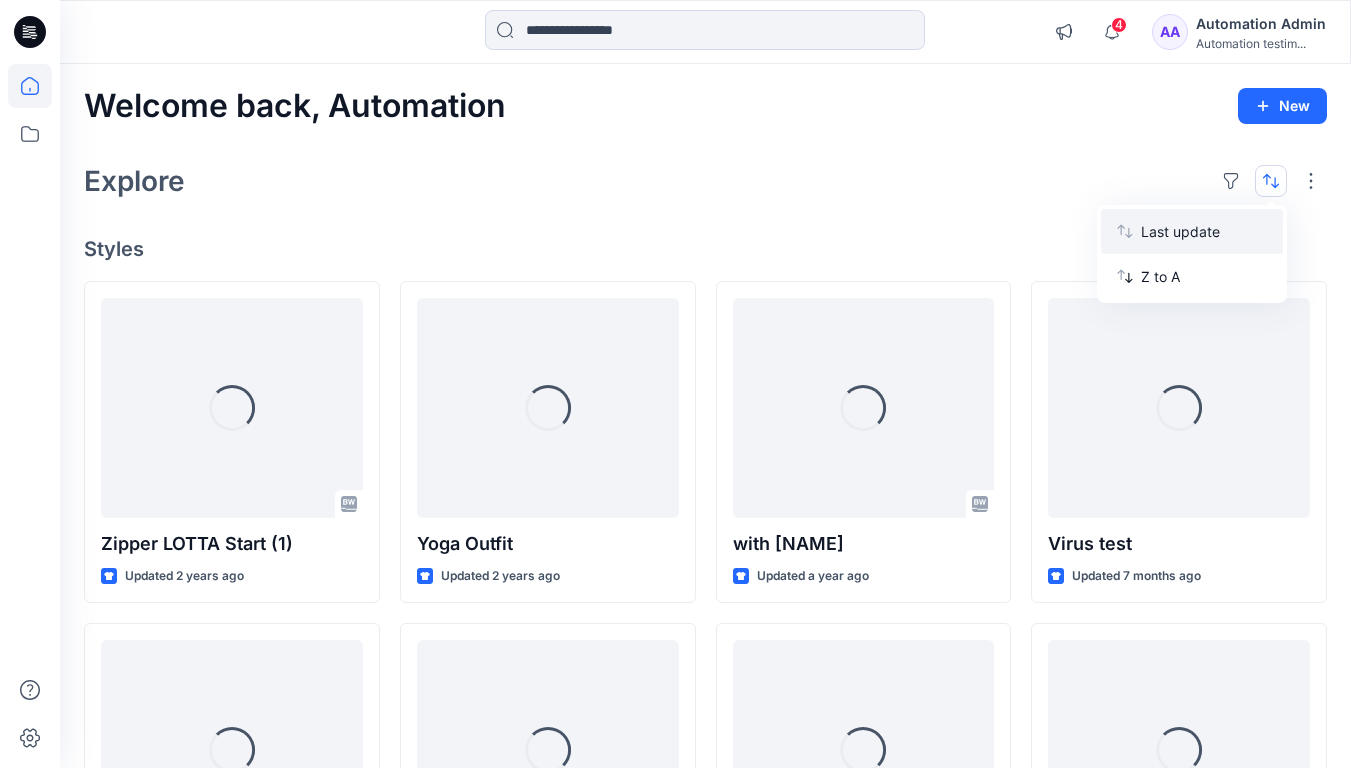 click on "Last update" at bounding box center [1204, 231] 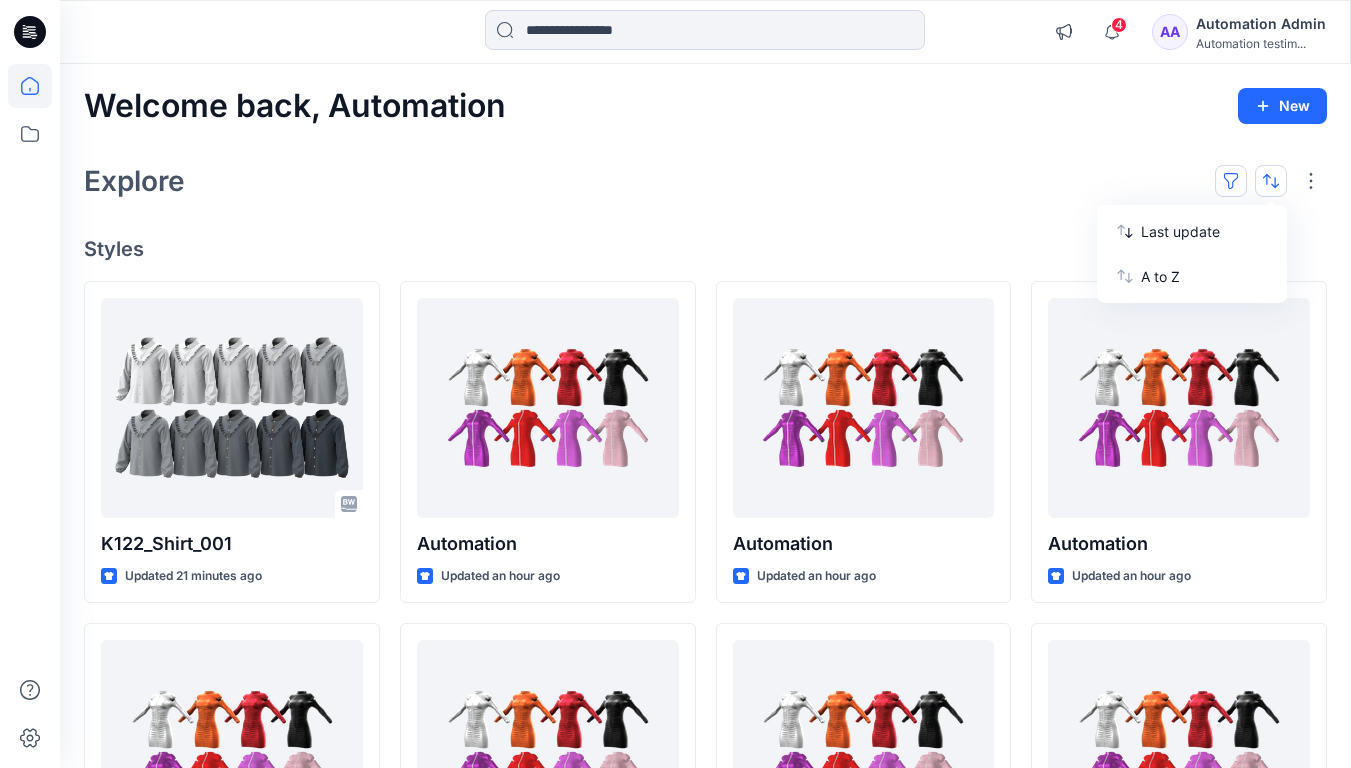 click at bounding box center (1231, 181) 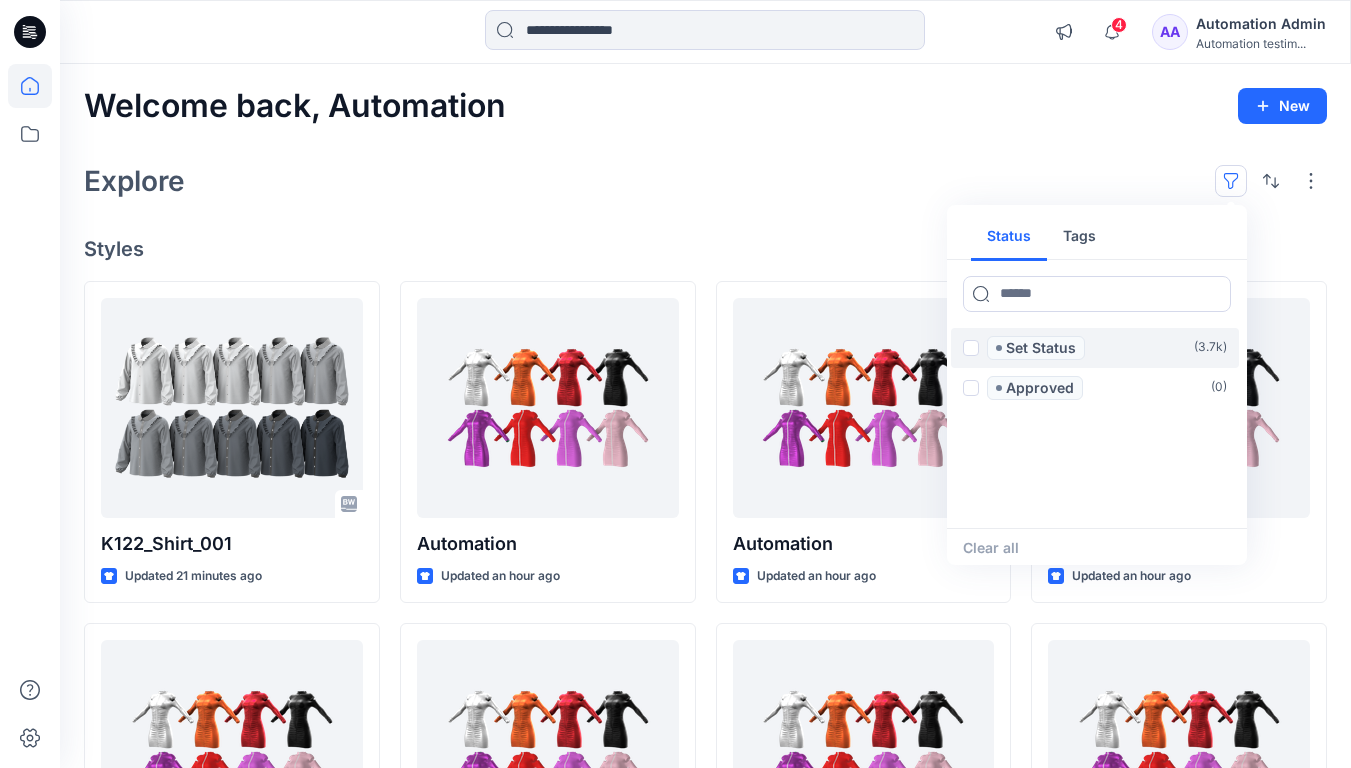 click at bounding box center (971, 348) 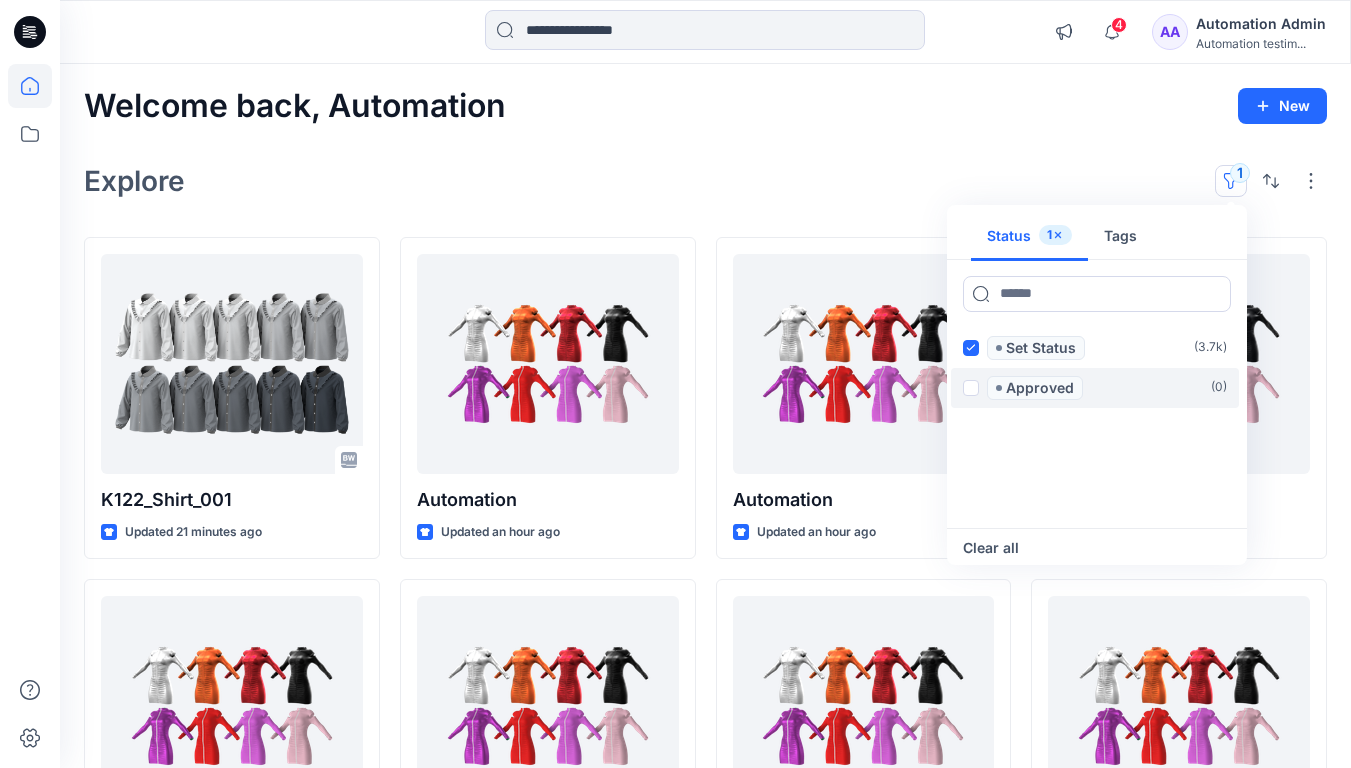 click at bounding box center (971, 388) 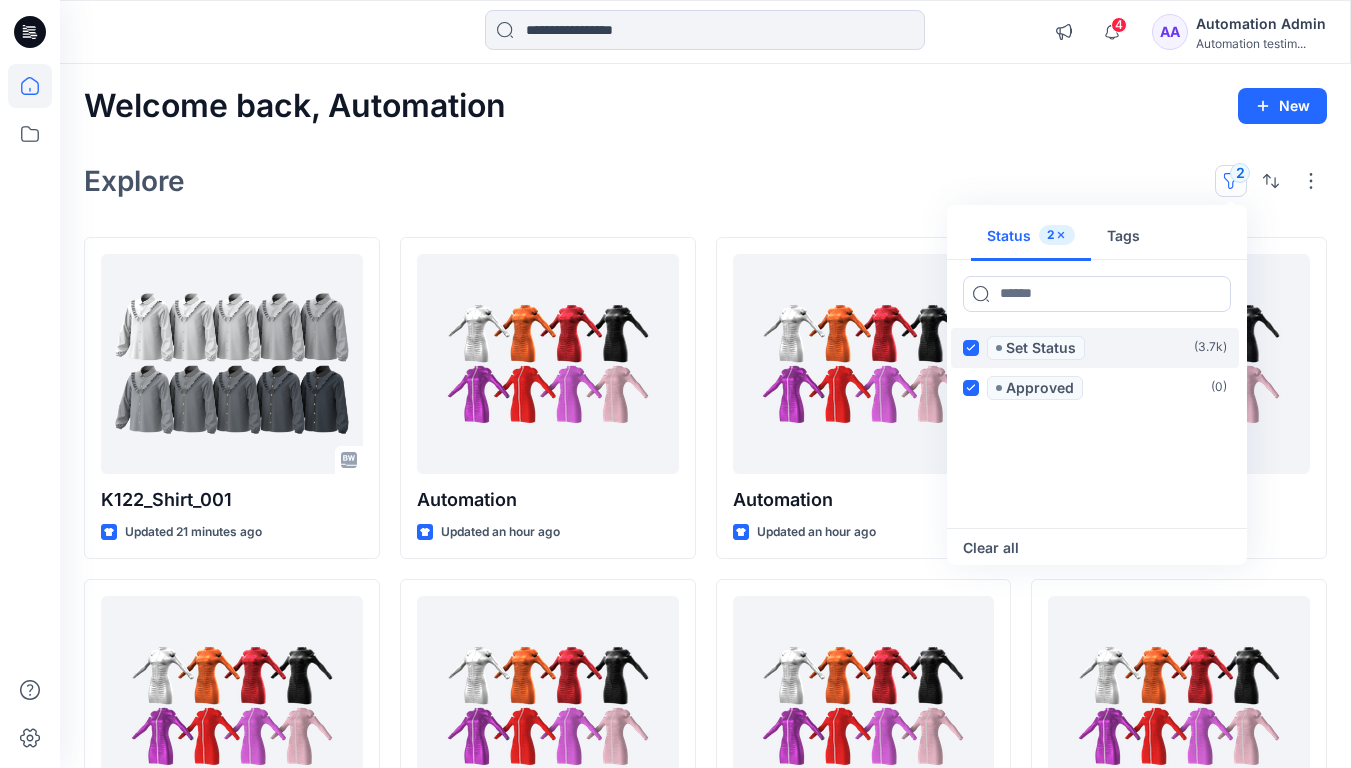 click 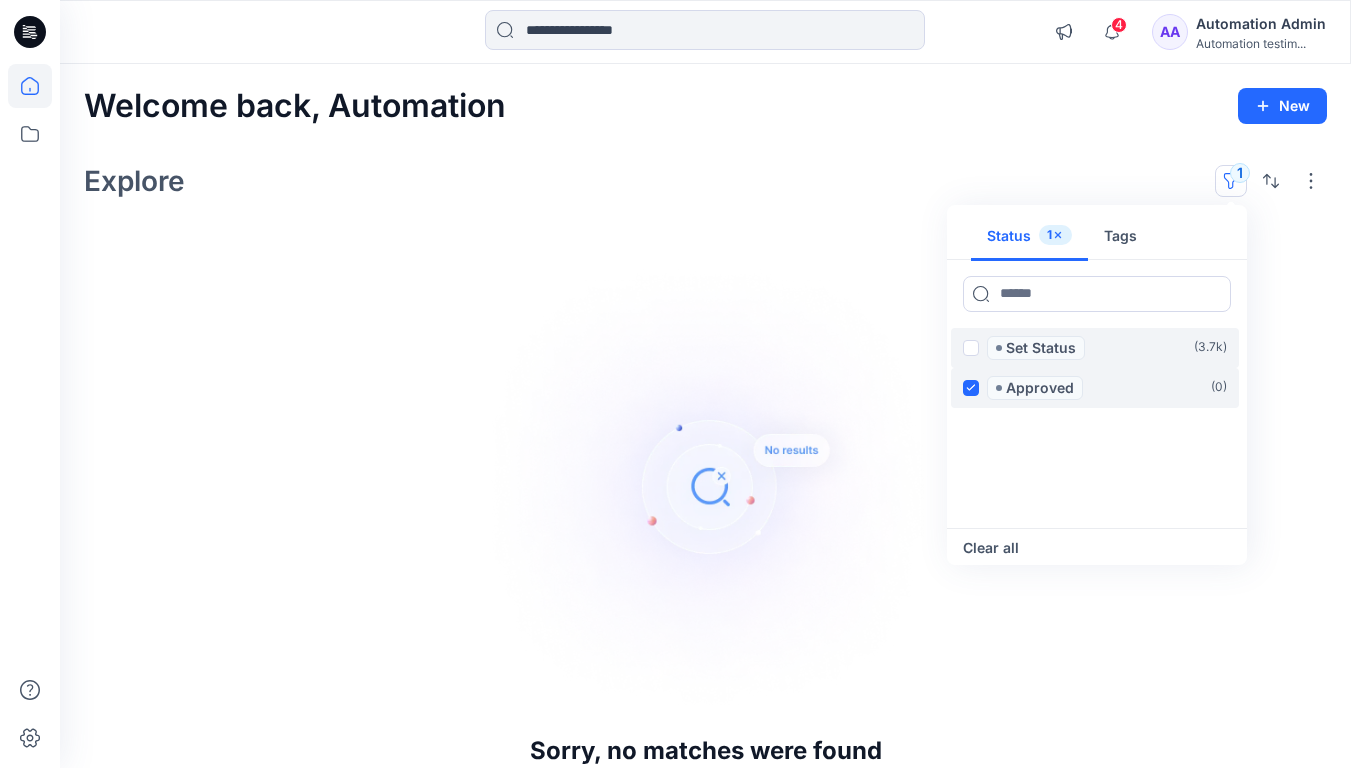 click 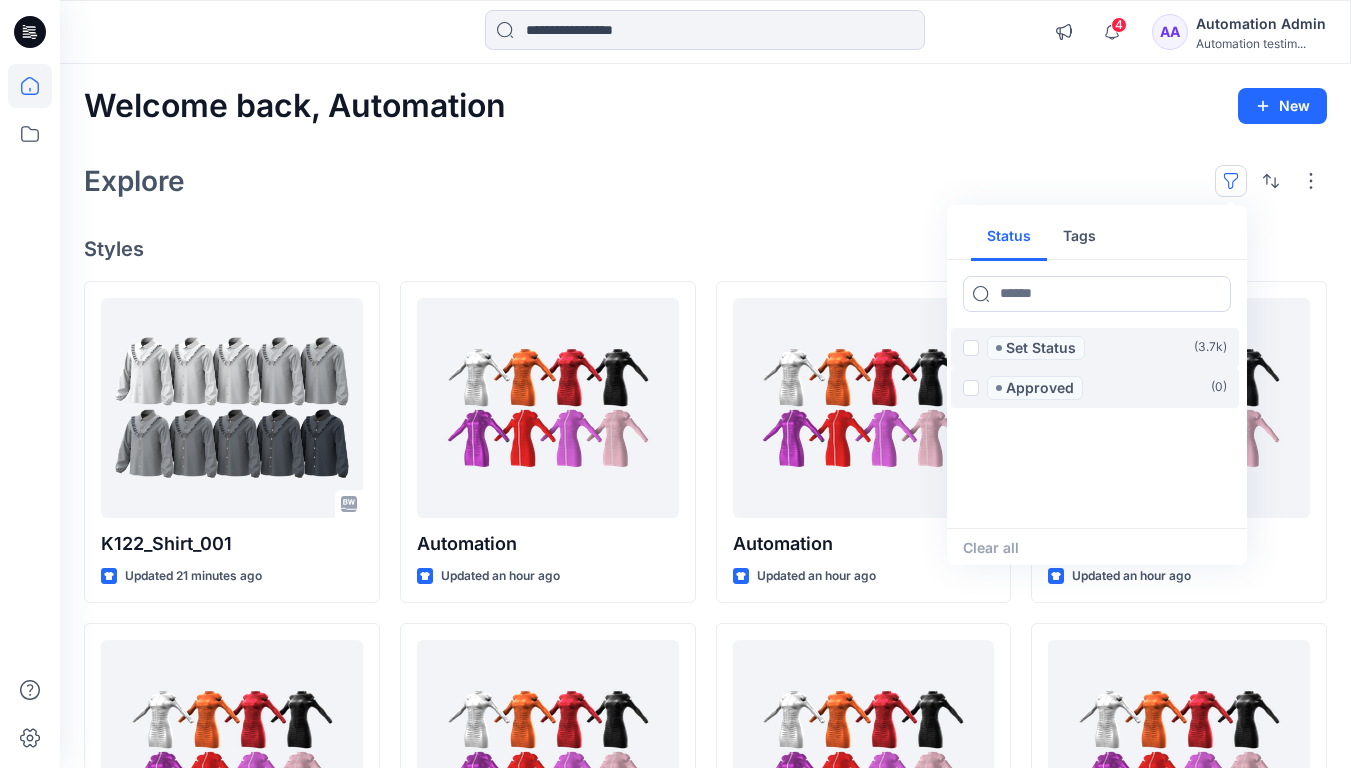 click on "Tags" at bounding box center (1079, 237) 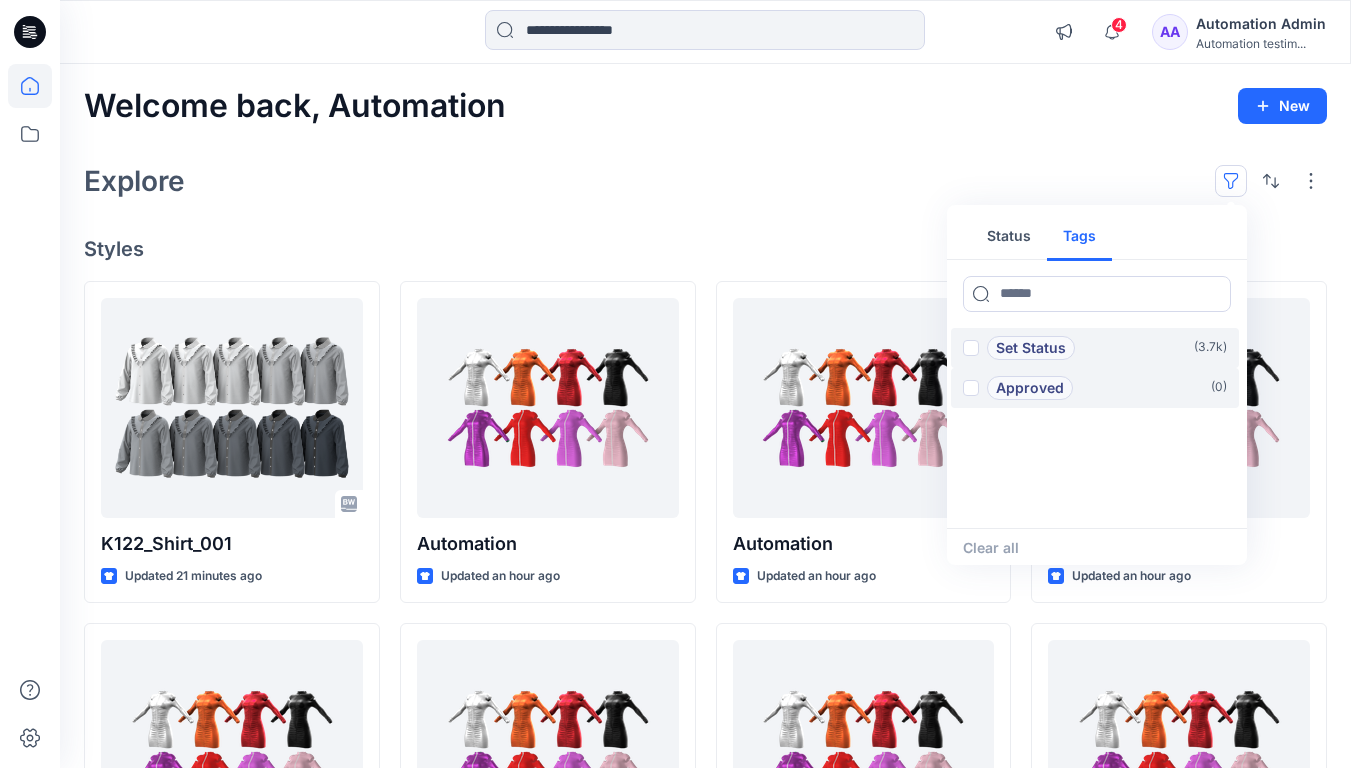 click on "Status" at bounding box center [1009, 237] 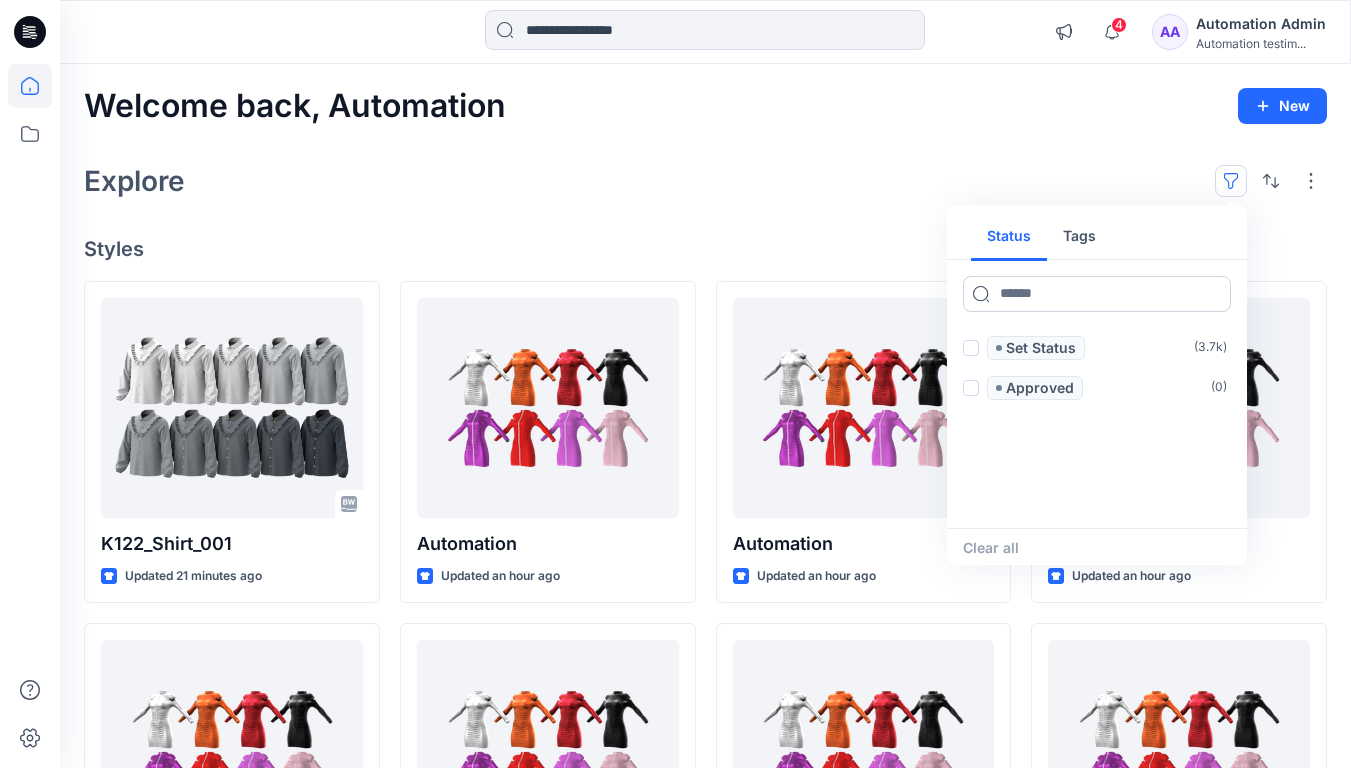 click at bounding box center [1097, 294] 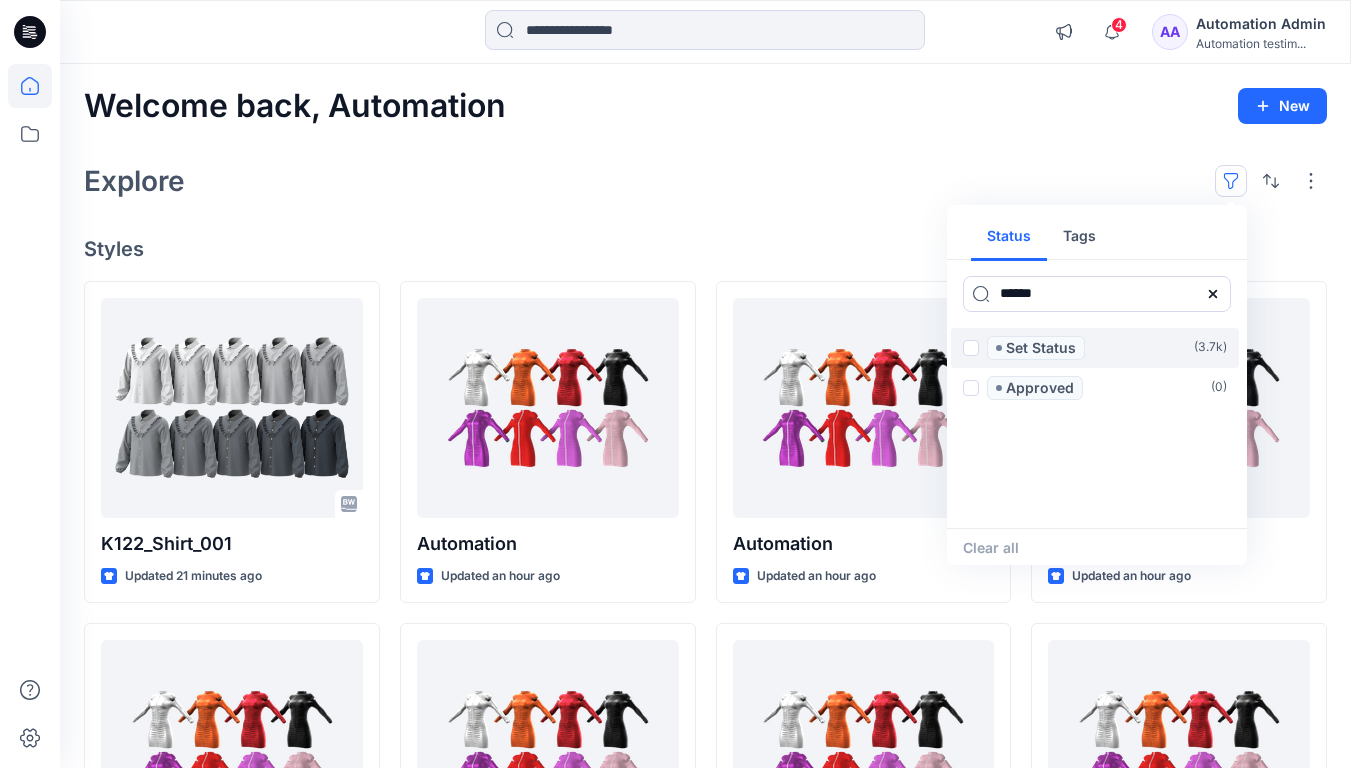 type on "******" 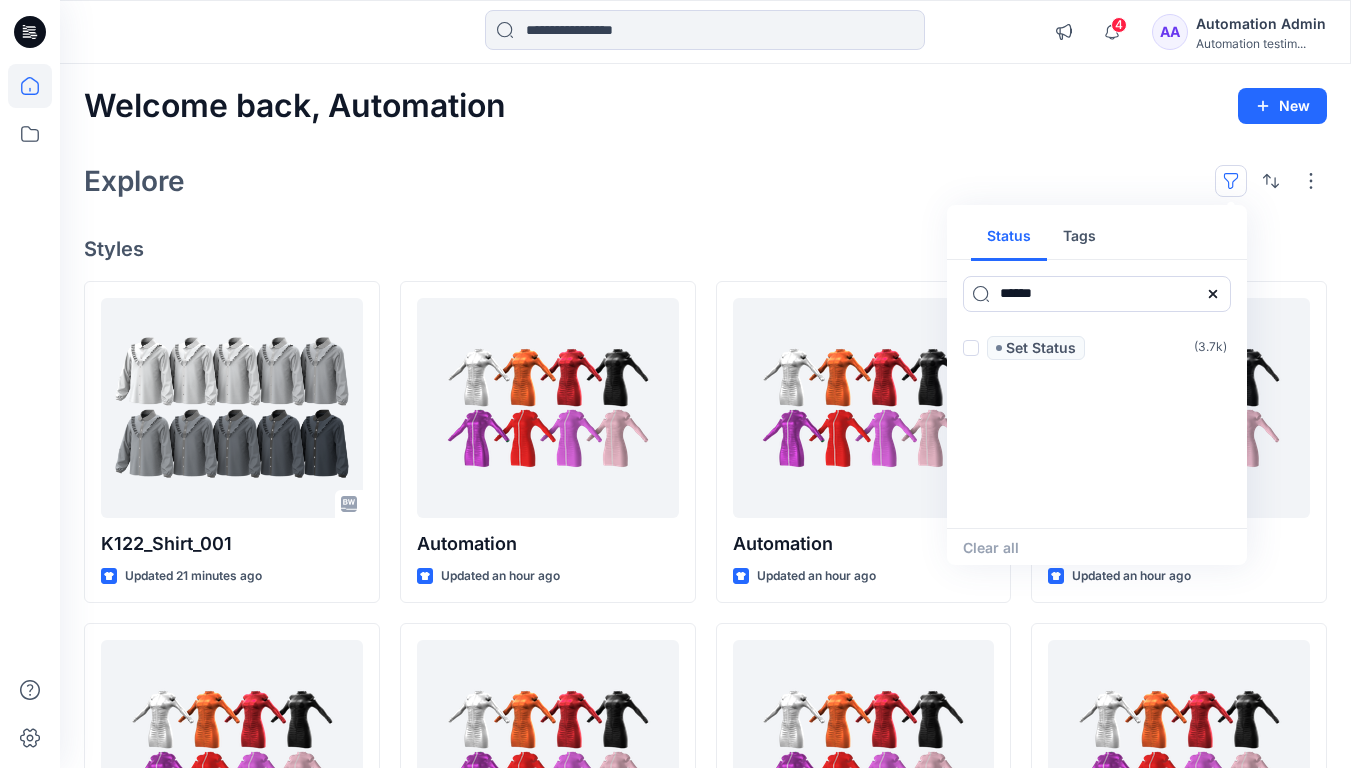 click 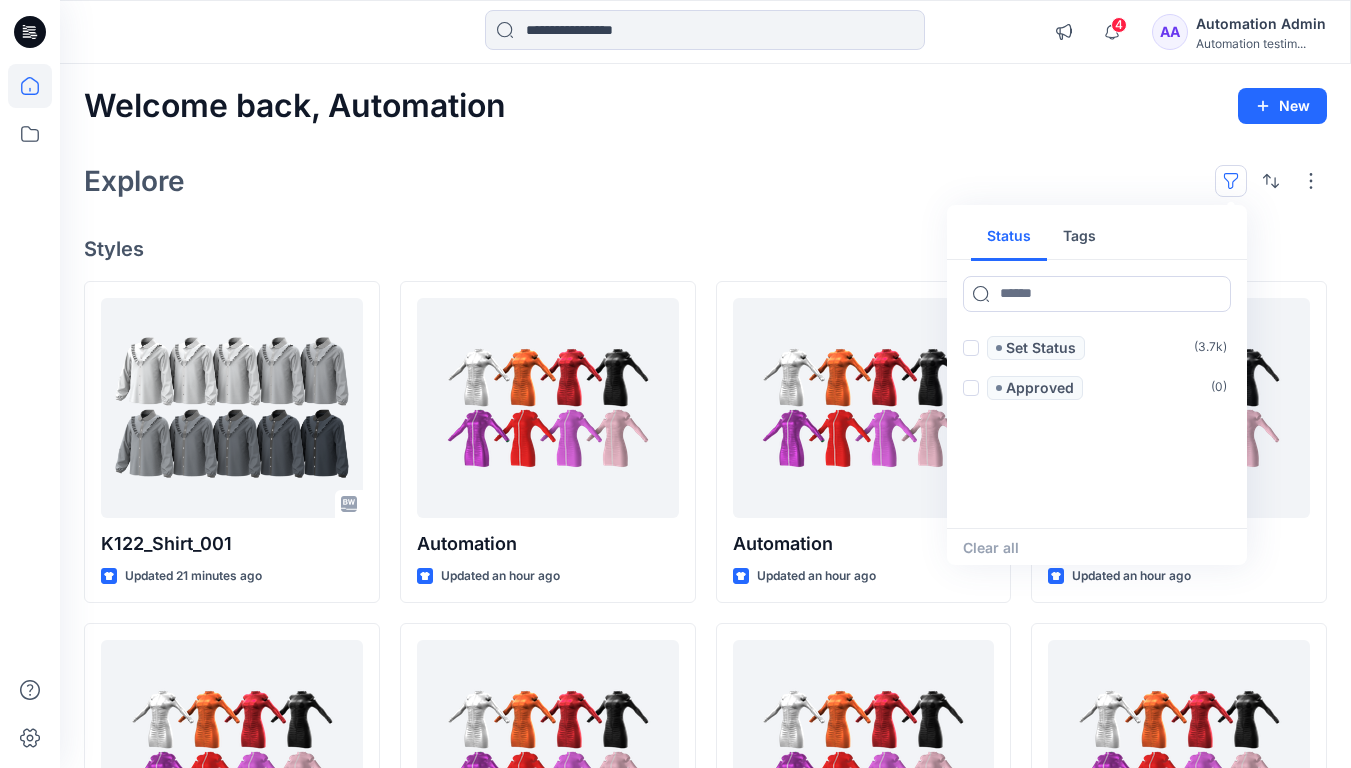 click on "Tags" at bounding box center (1079, 237) 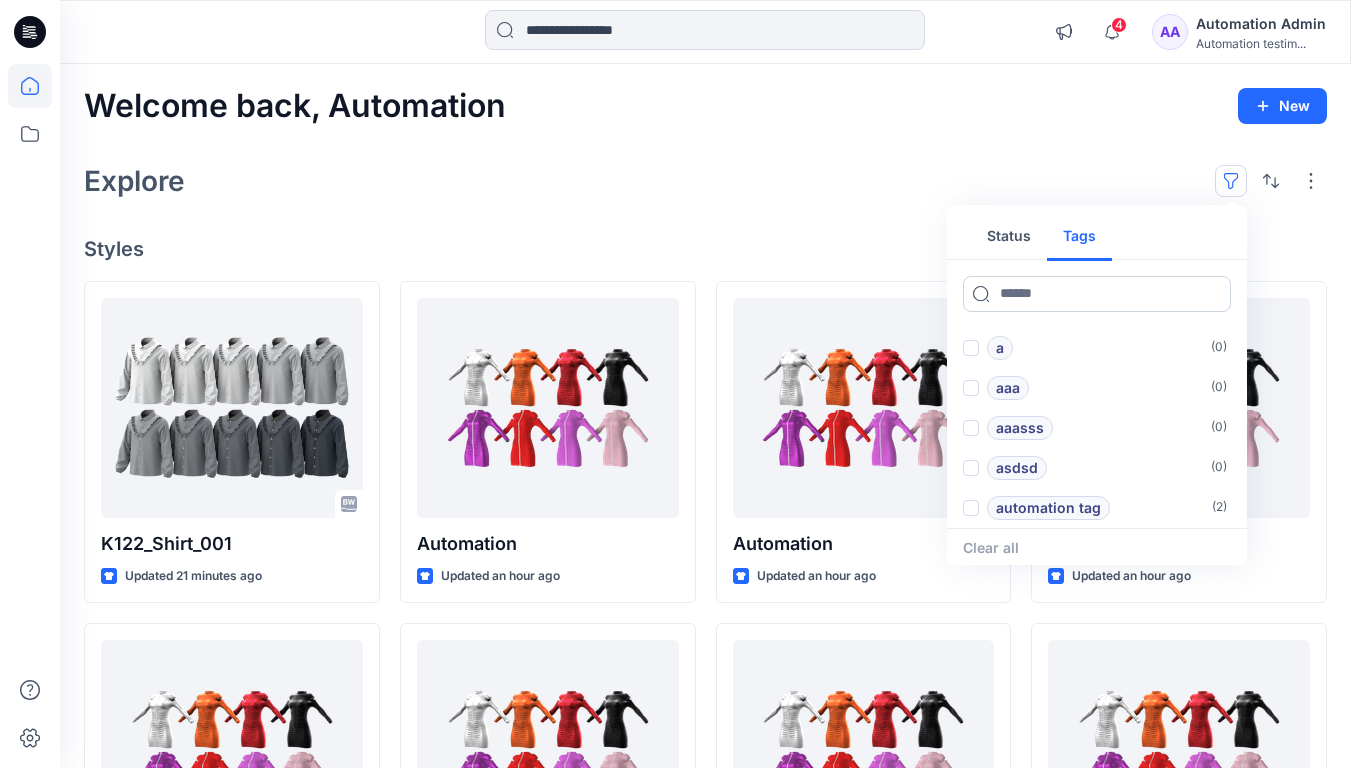 click at bounding box center [1097, 294] 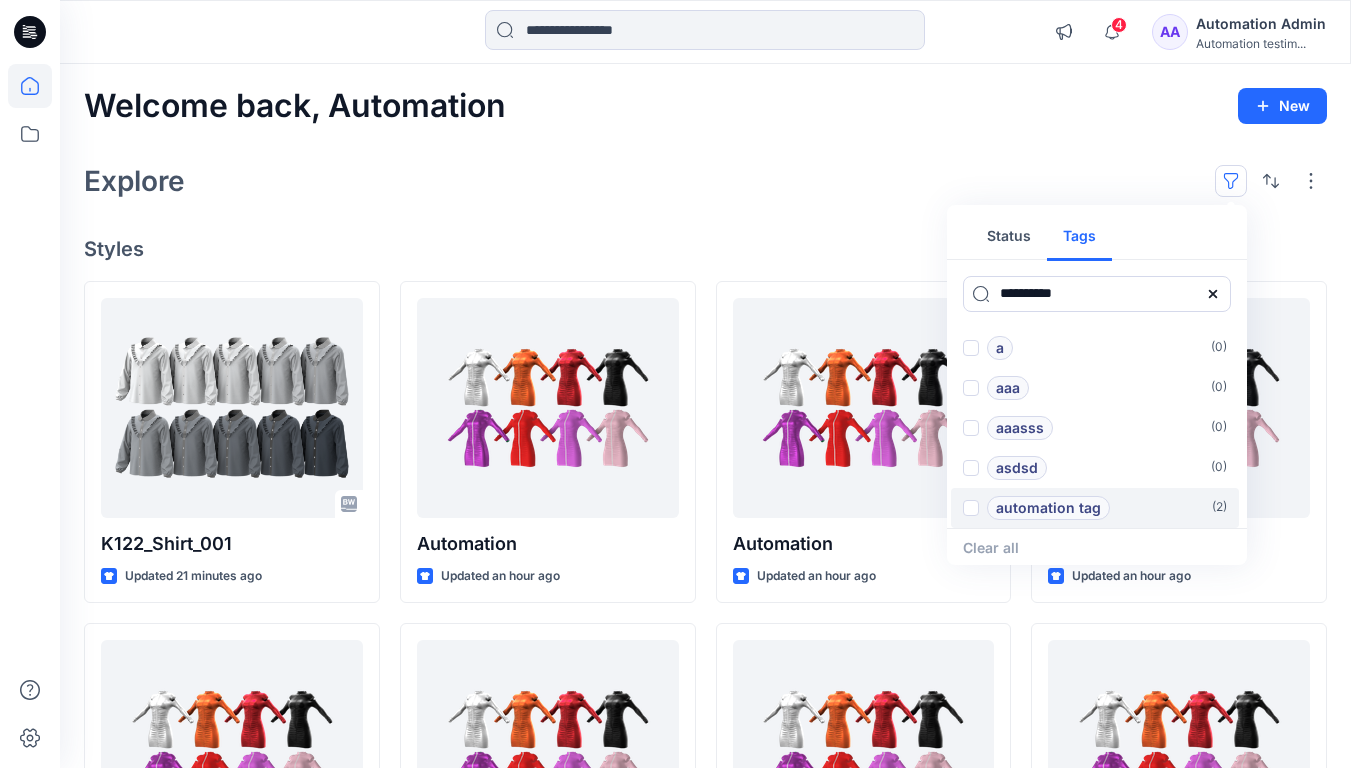 type on "**********" 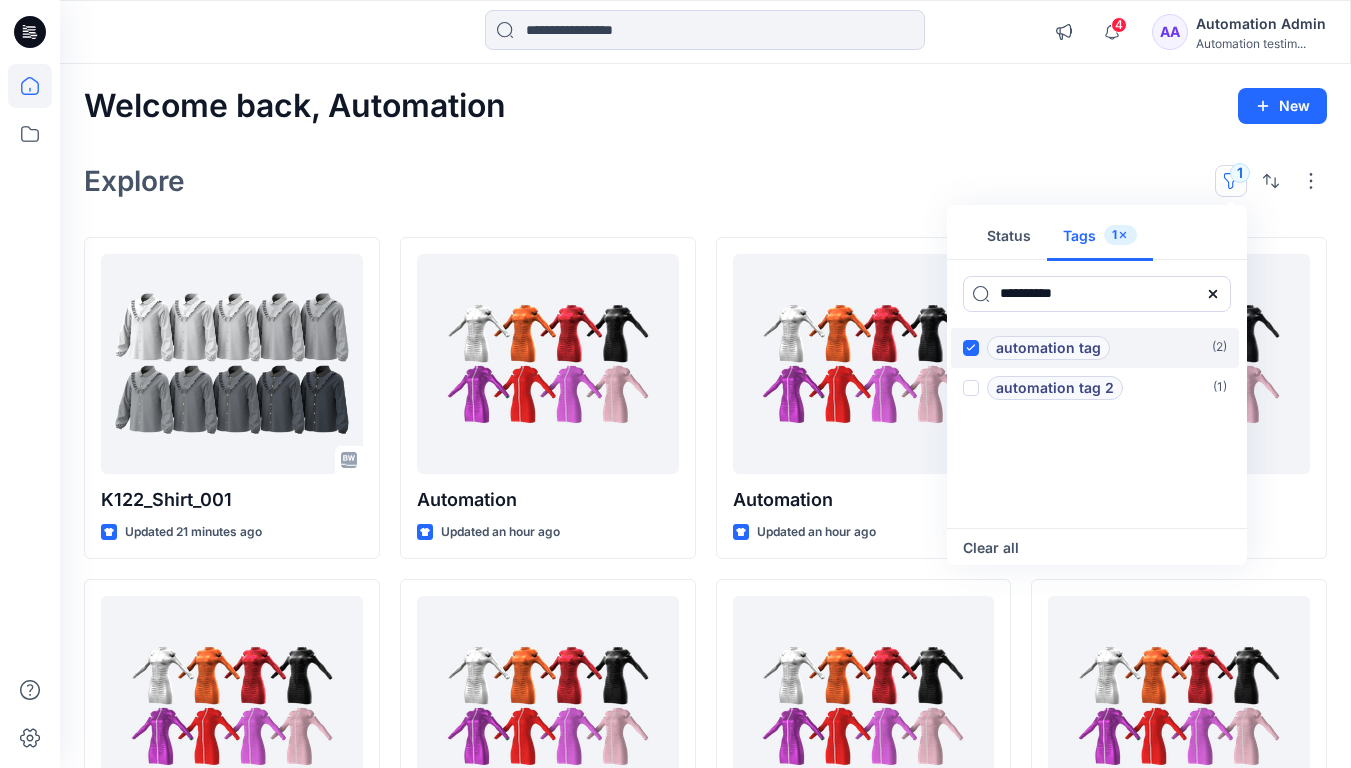 click on "automation tag" at bounding box center [1048, 348] 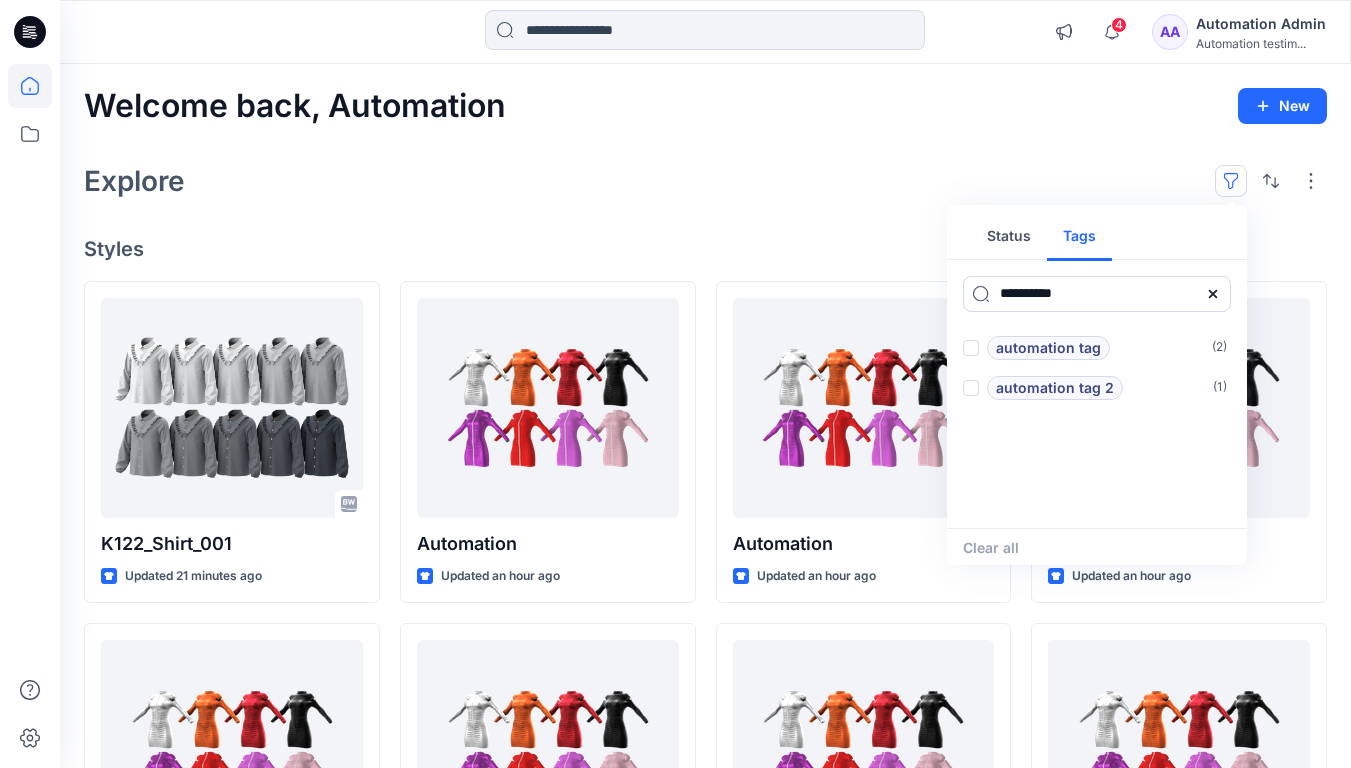 click 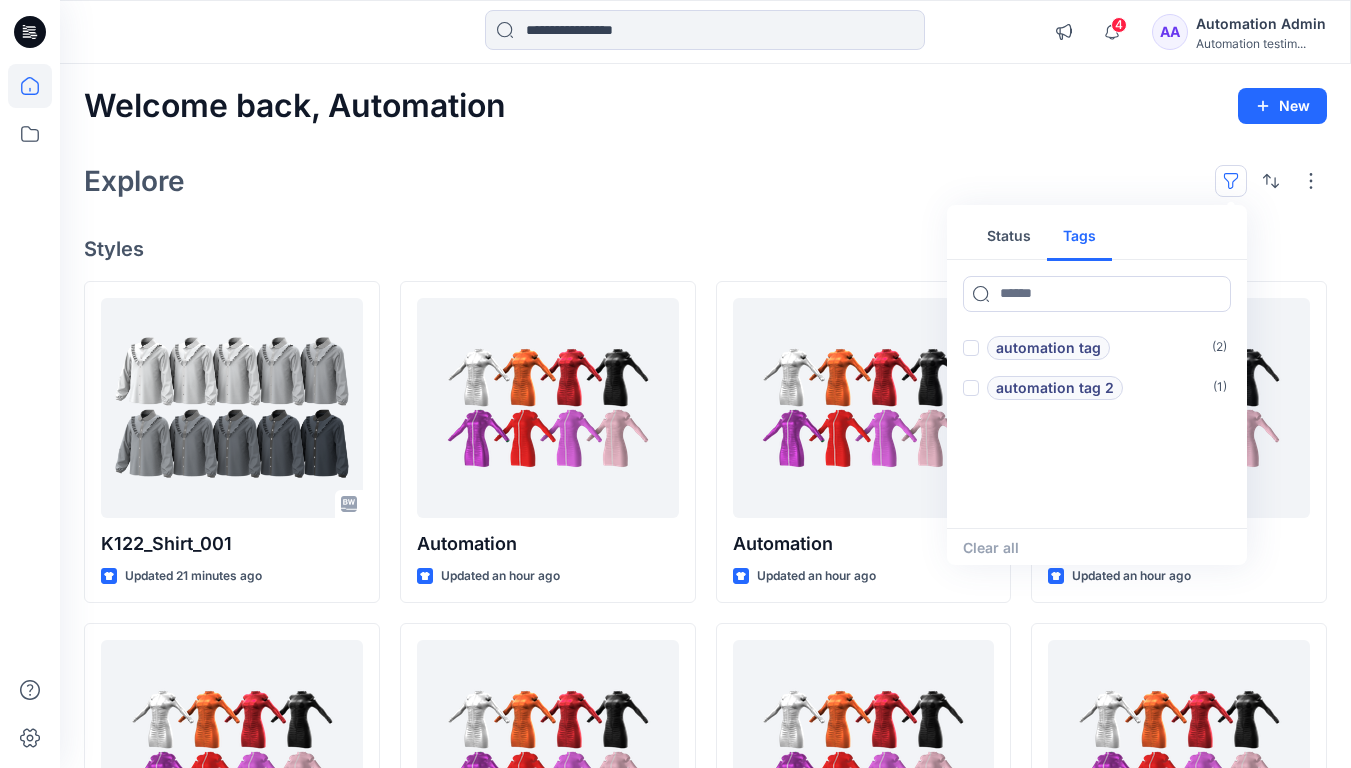 click on "Status" at bounding box center [1009, 237] 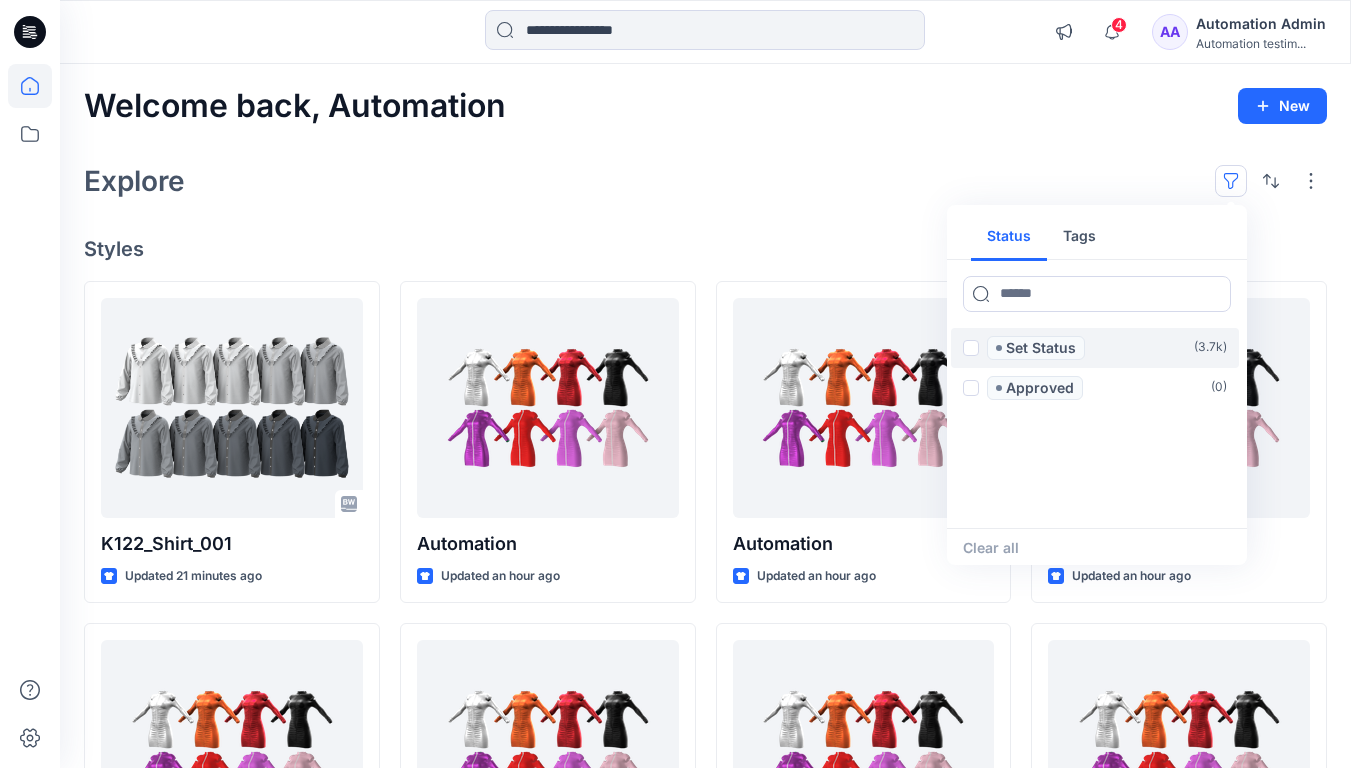 click on "Set Status" at bounding box center [1041, 348] 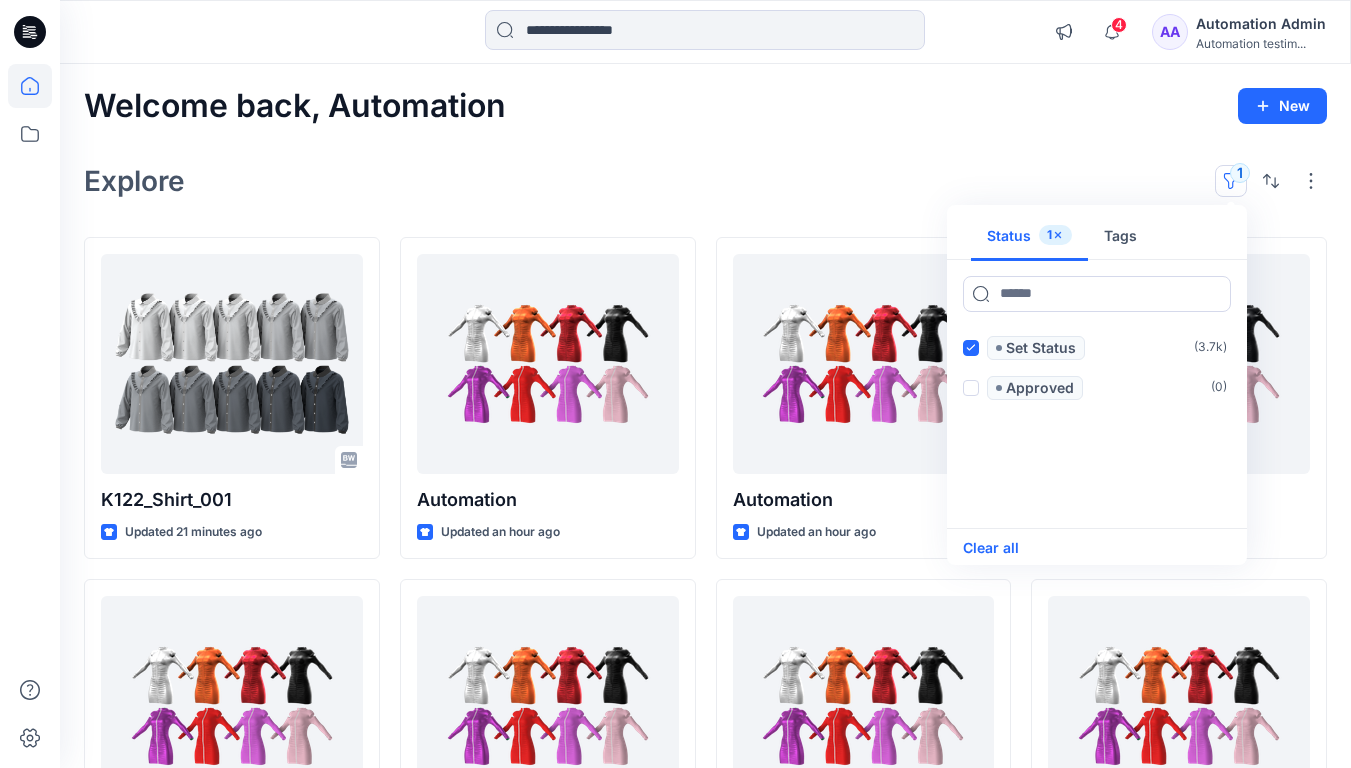 click on "Clear all" at bounding box center (991, 548) 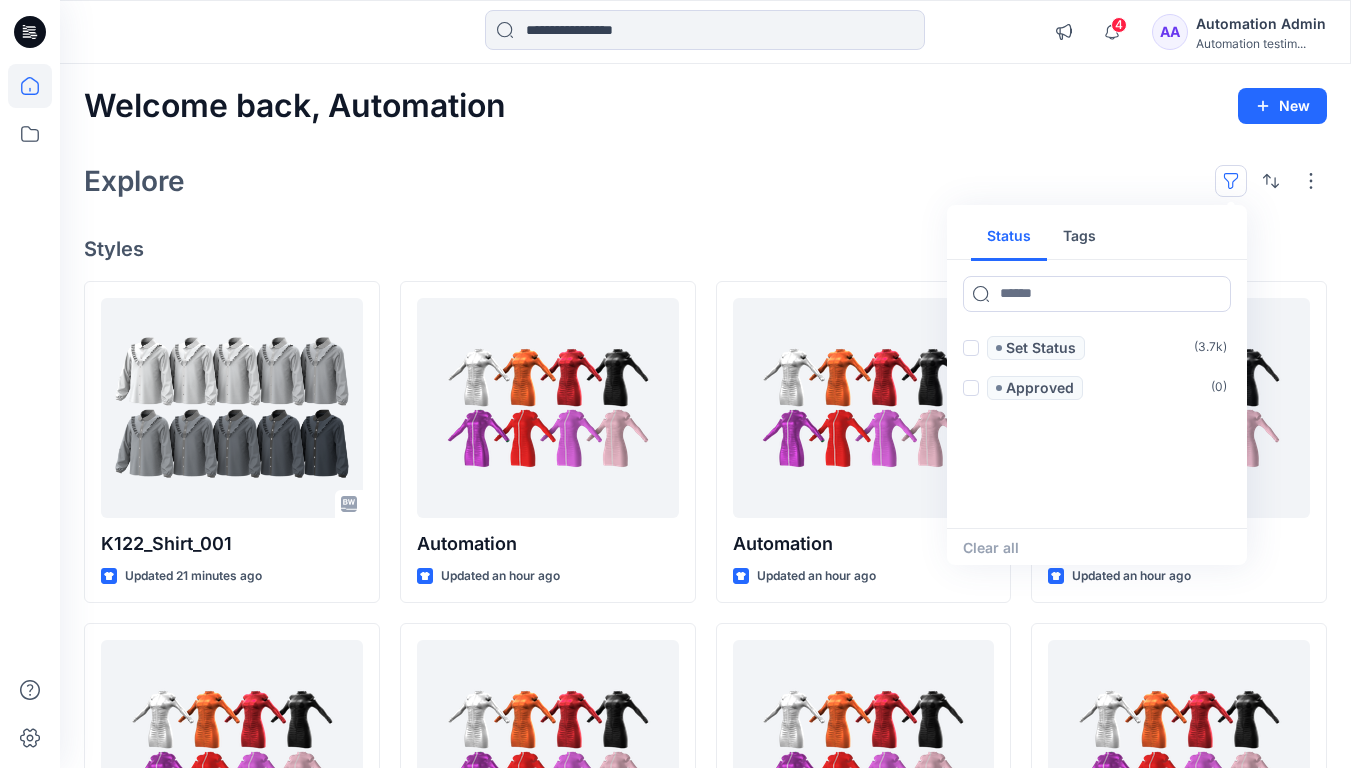 click at bounding box center [1231, 181] 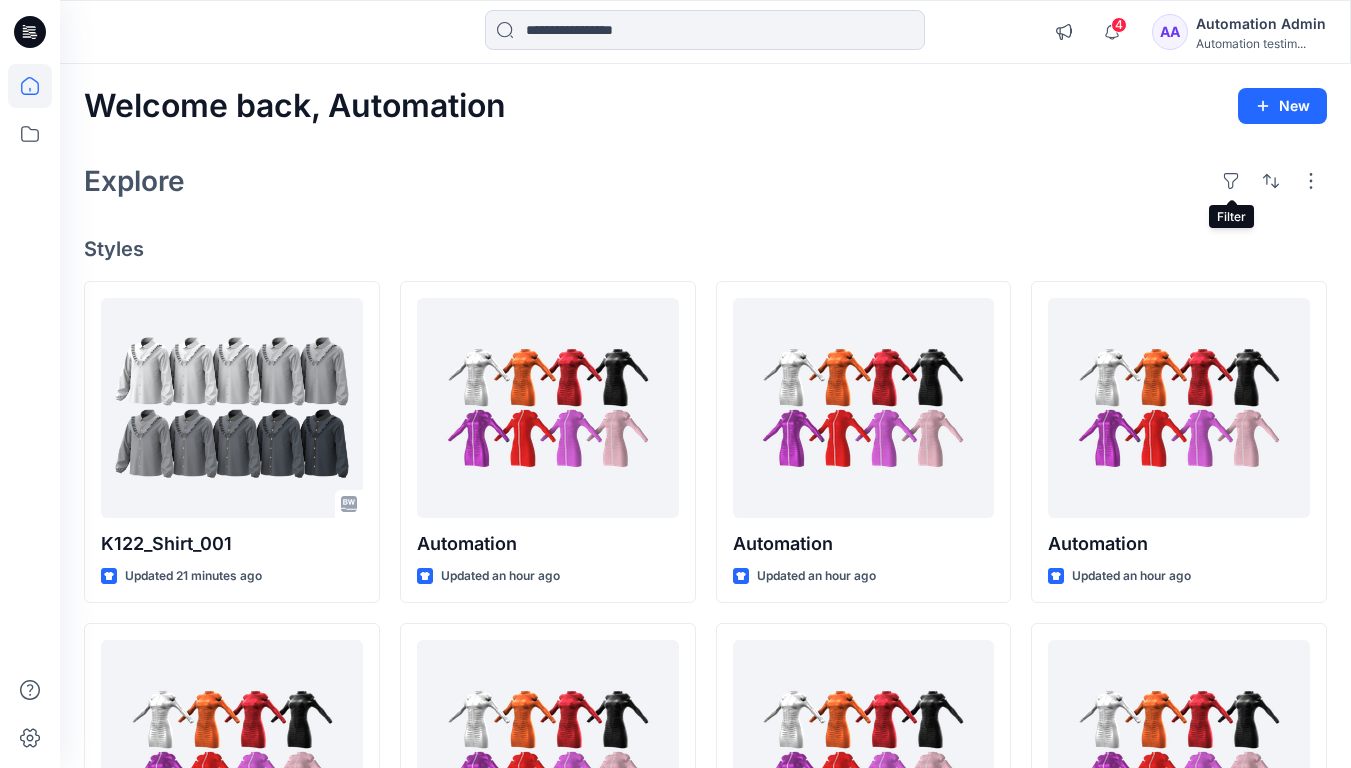 click on "Automation Admin" at bounding box center (1261, 24) 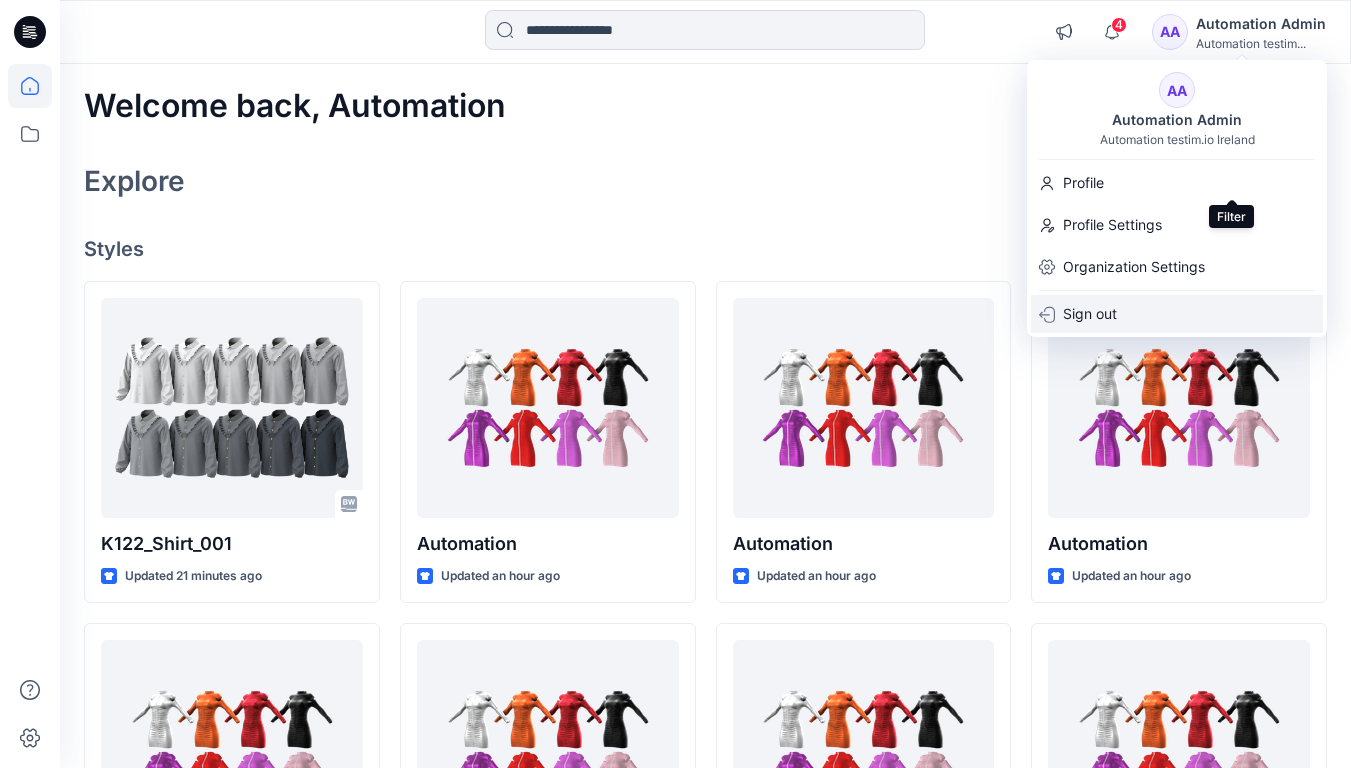 click on "Sign out" at bounding box center [1090, 314] 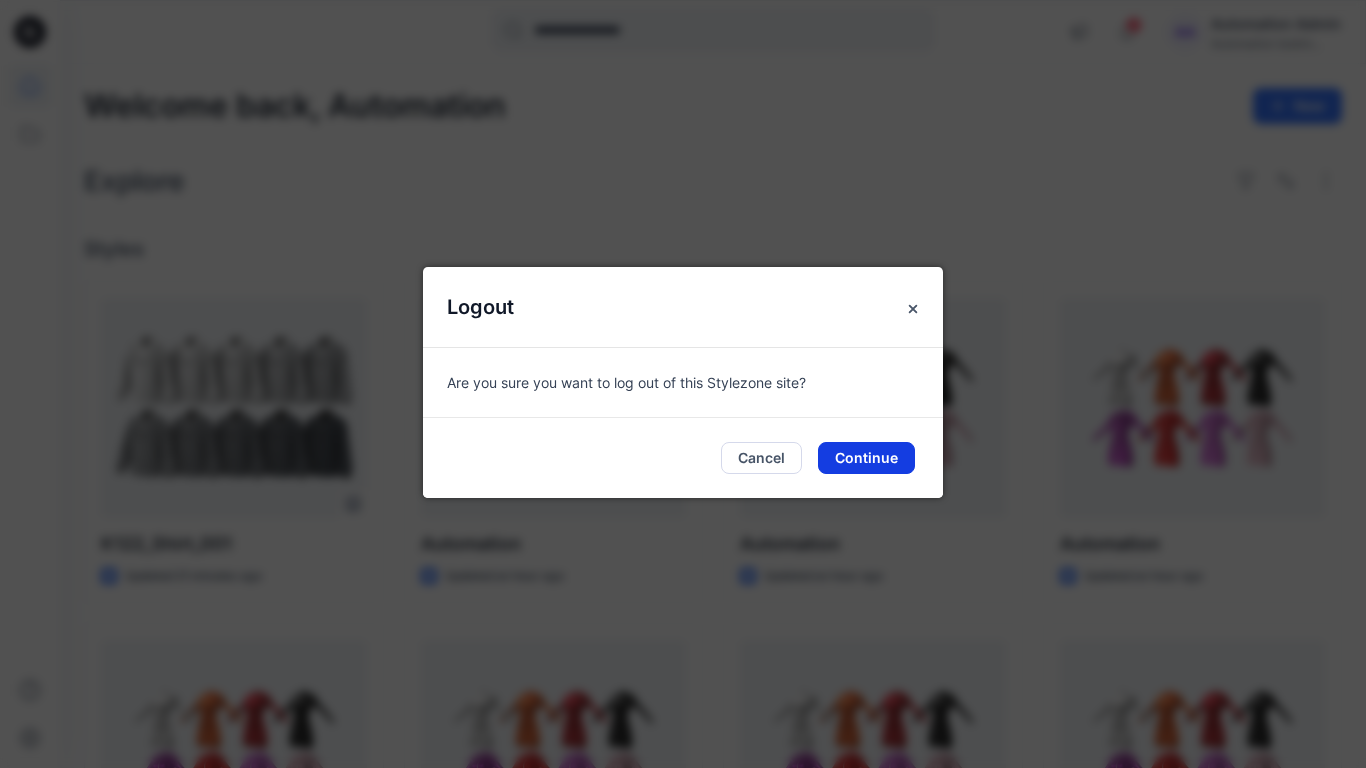 click on "Continue" at bounding box center [866, 458] 